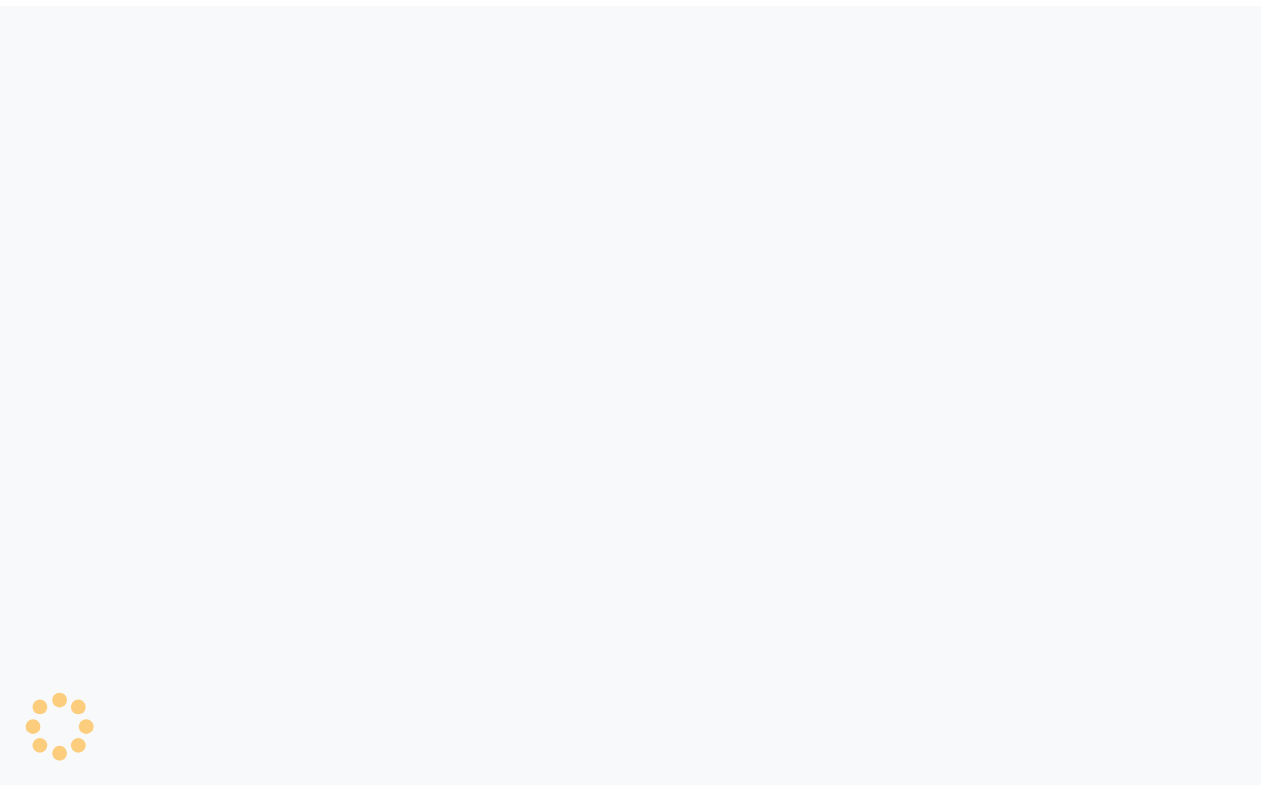 scroll, scrollTop: 0, scrollLeft: 0, axis: both 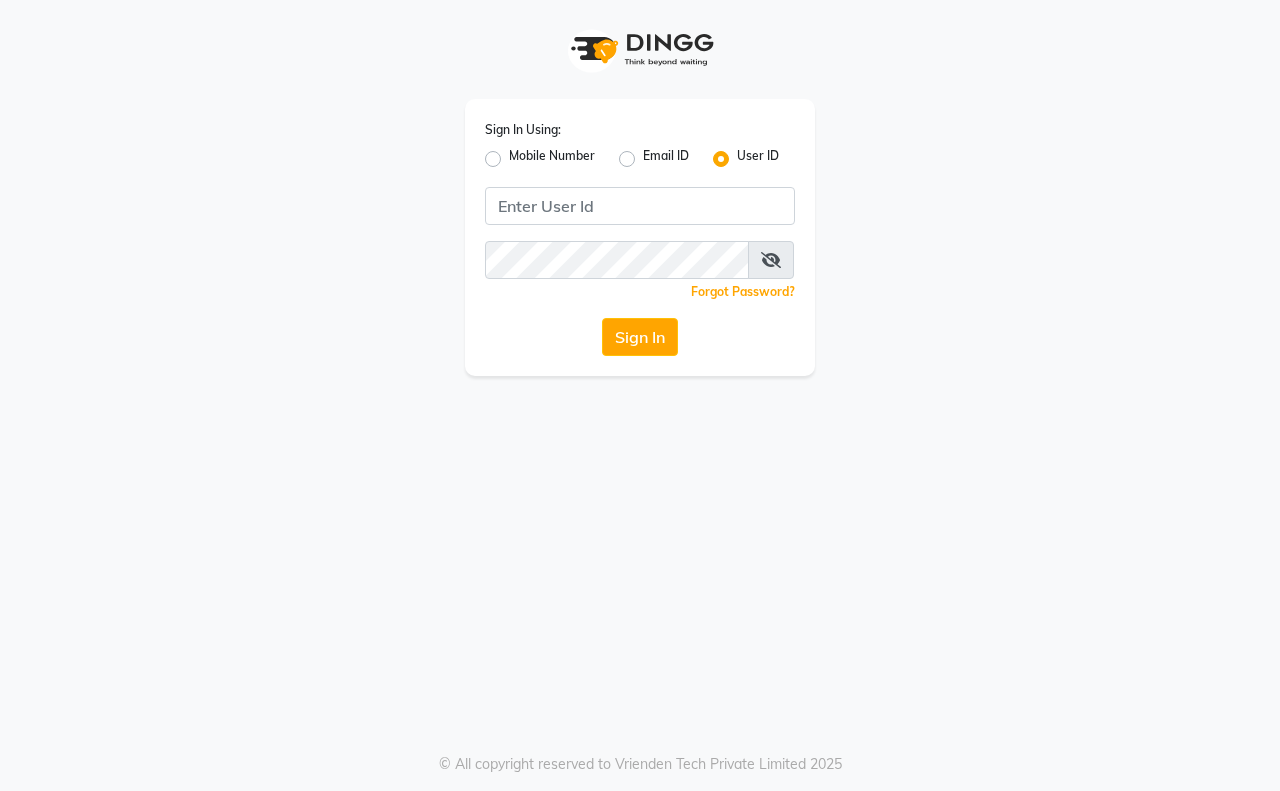 click on "Mobile Number" 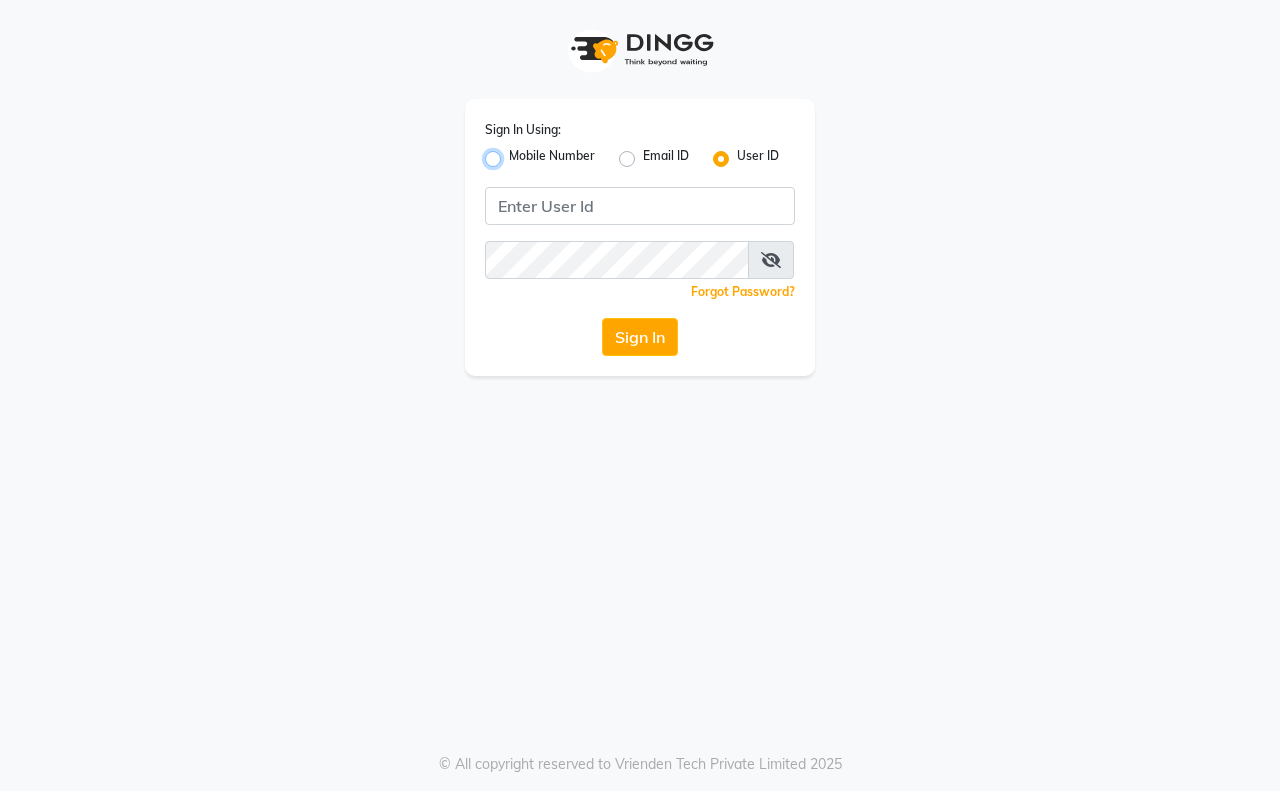 click on "Mobile Number" at bounding box center (515, 153) 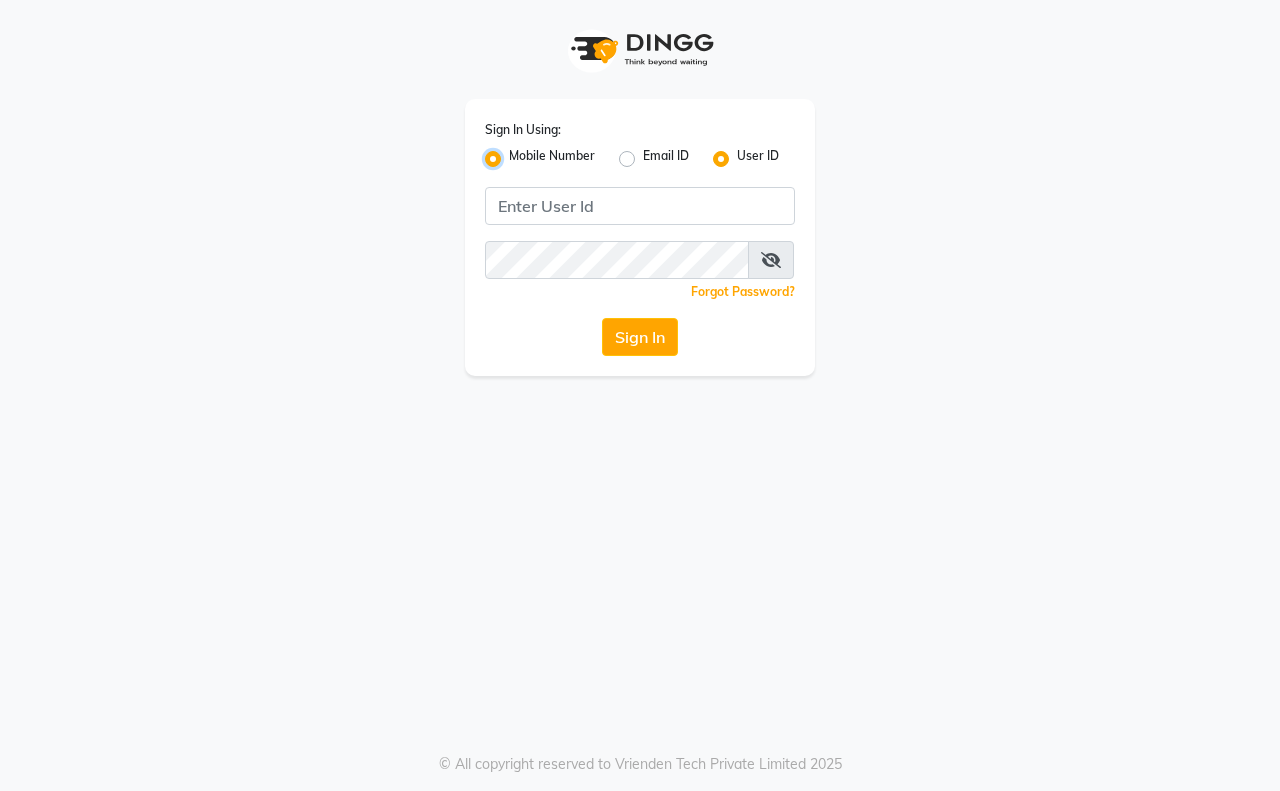 radio on "false" 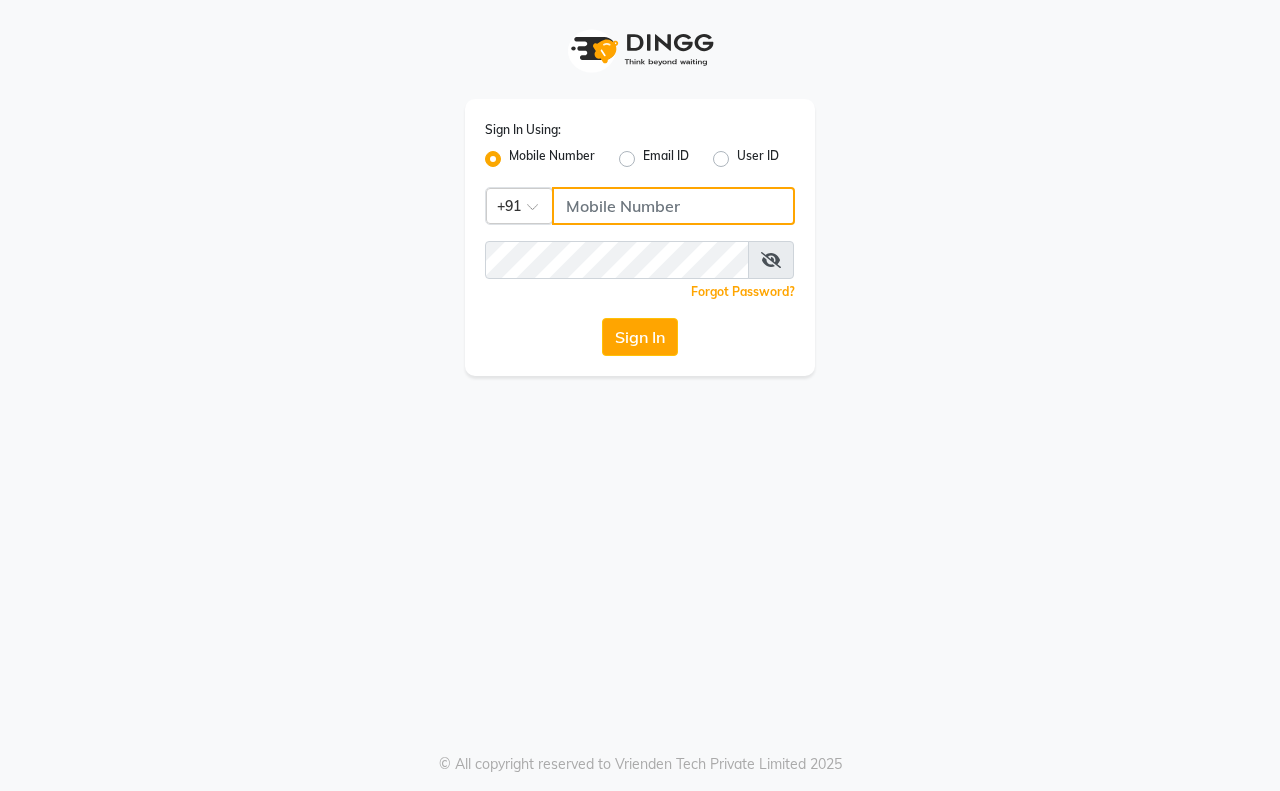 click 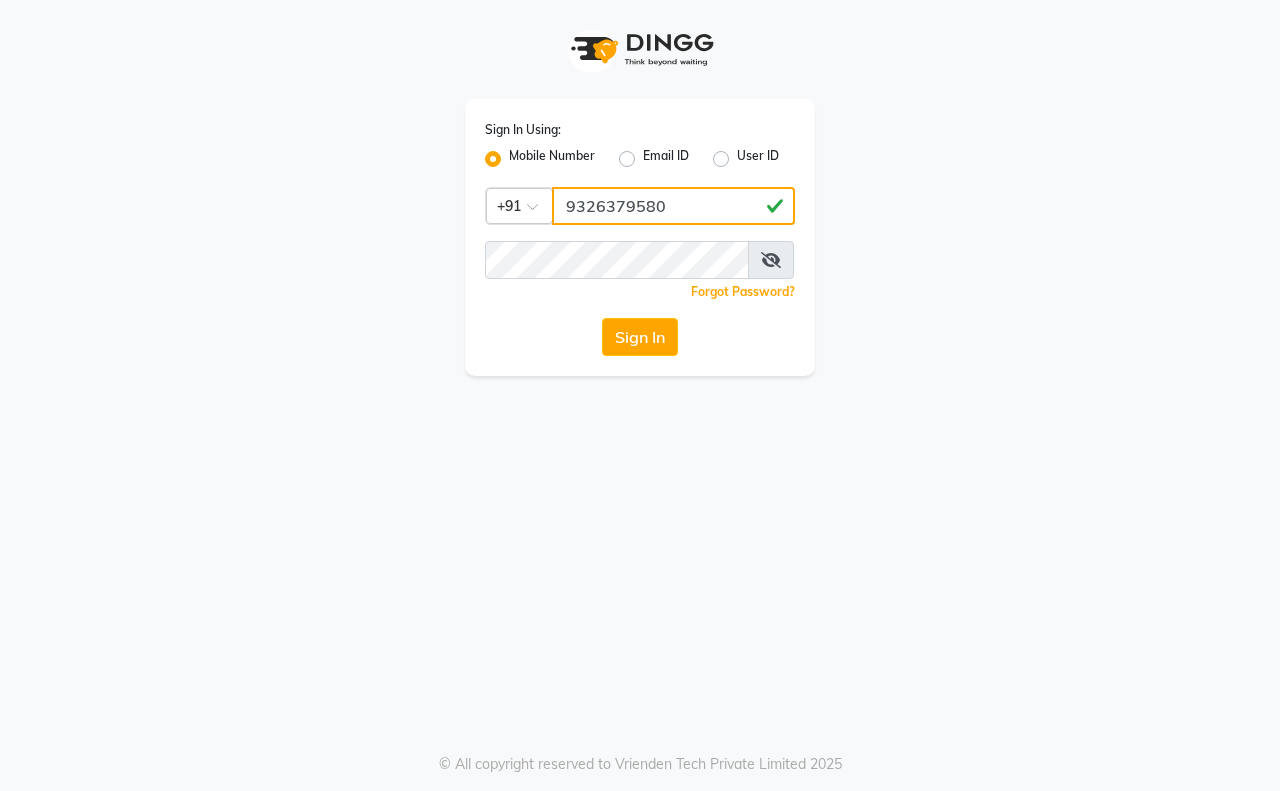 type on "9326379580" 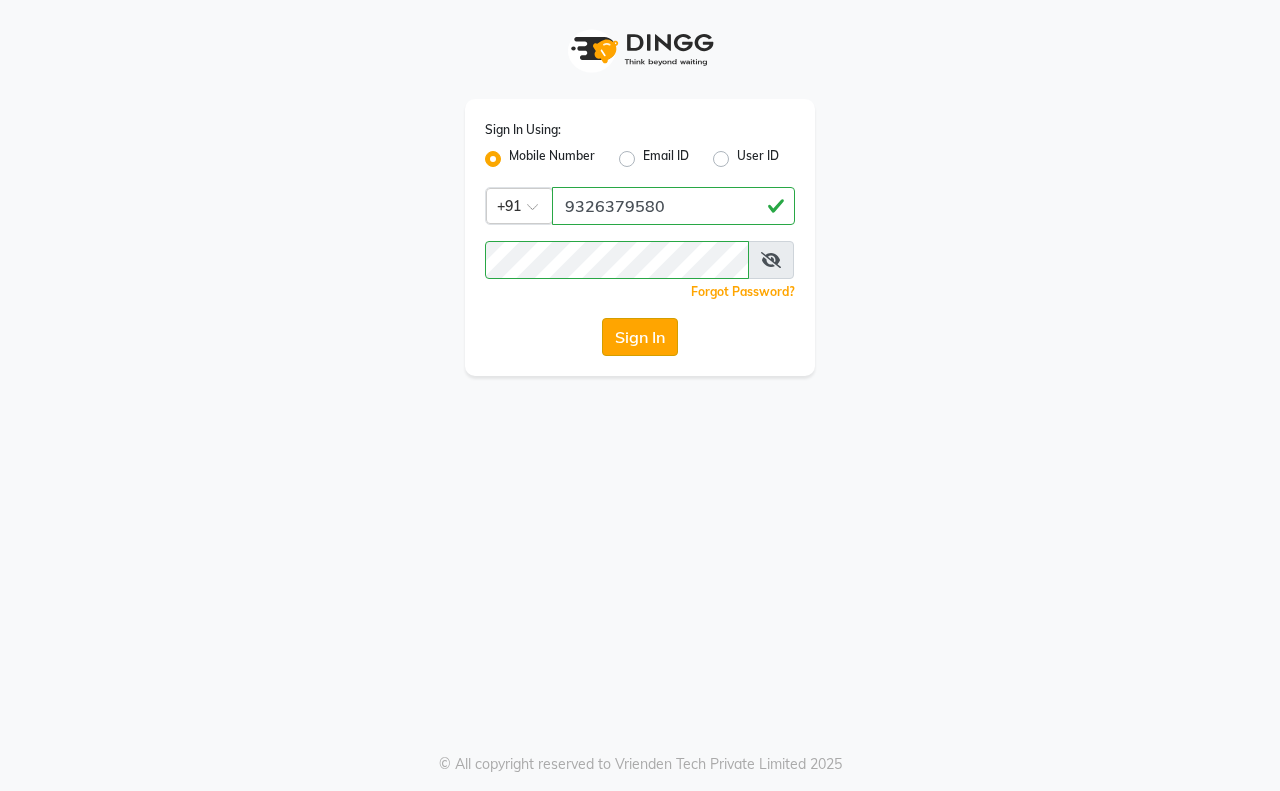 click on "Sign In" 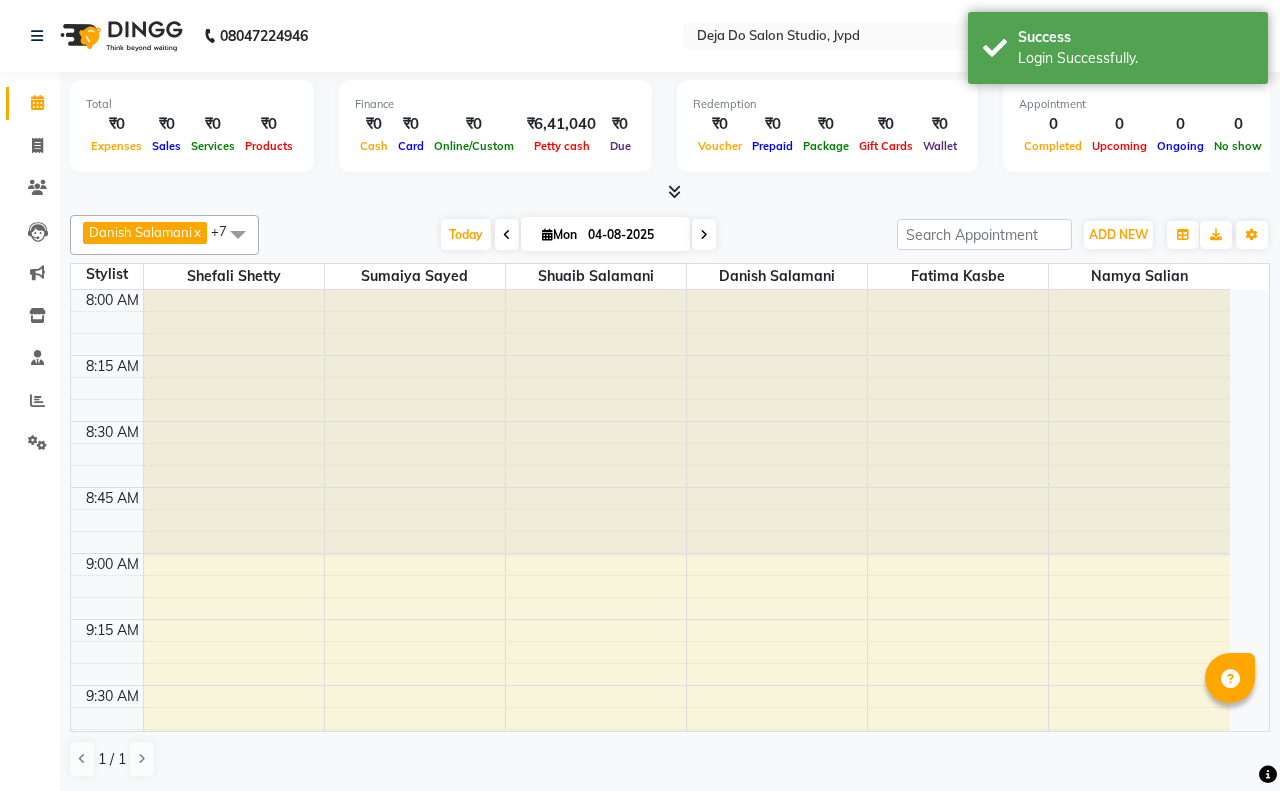 select on "en" 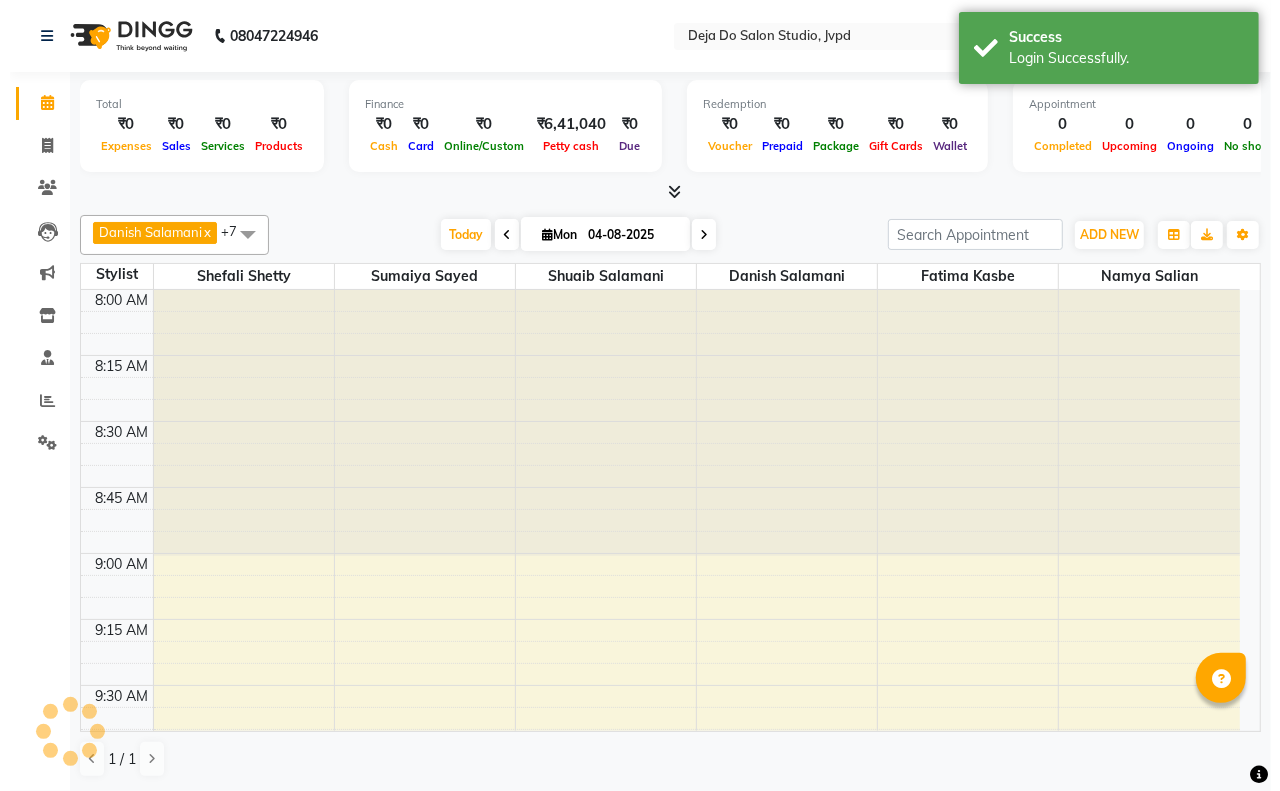 scroll, scrollTop: 0, scrollLeft: 0, axis: both 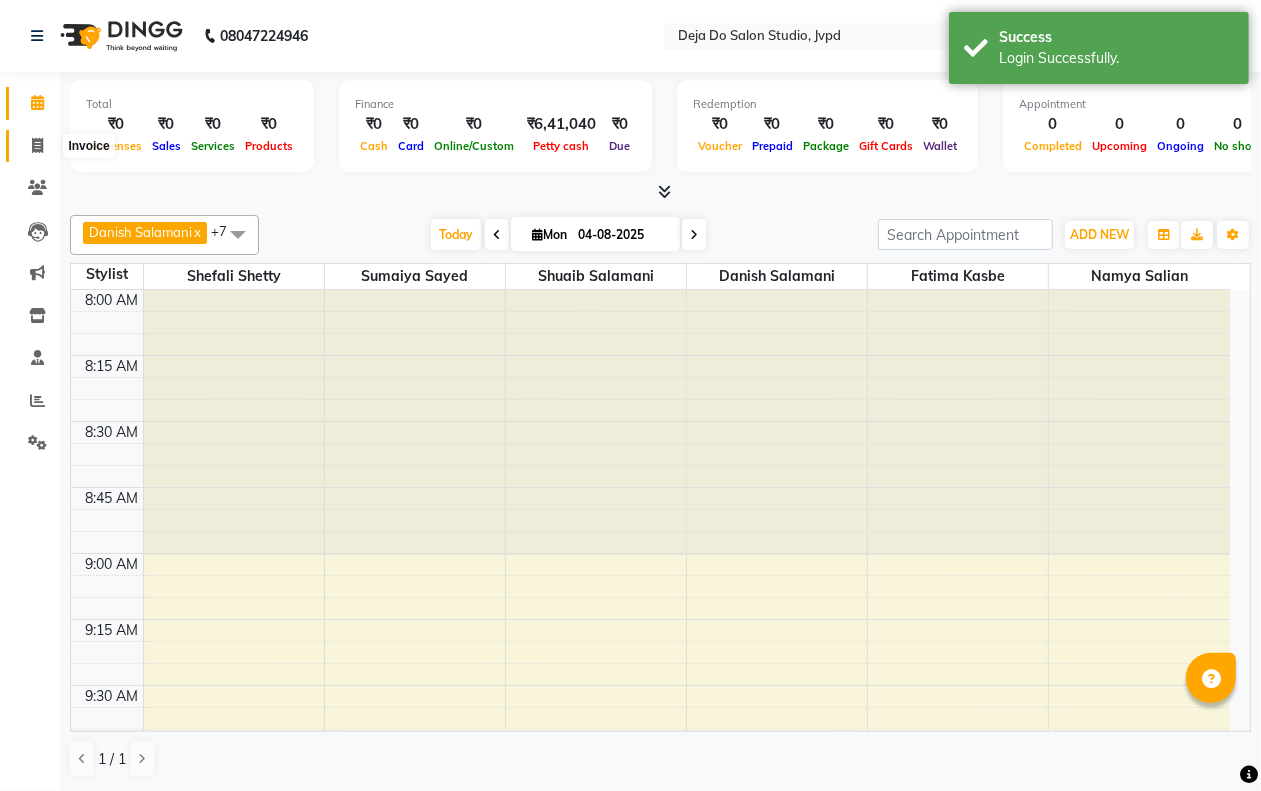 click 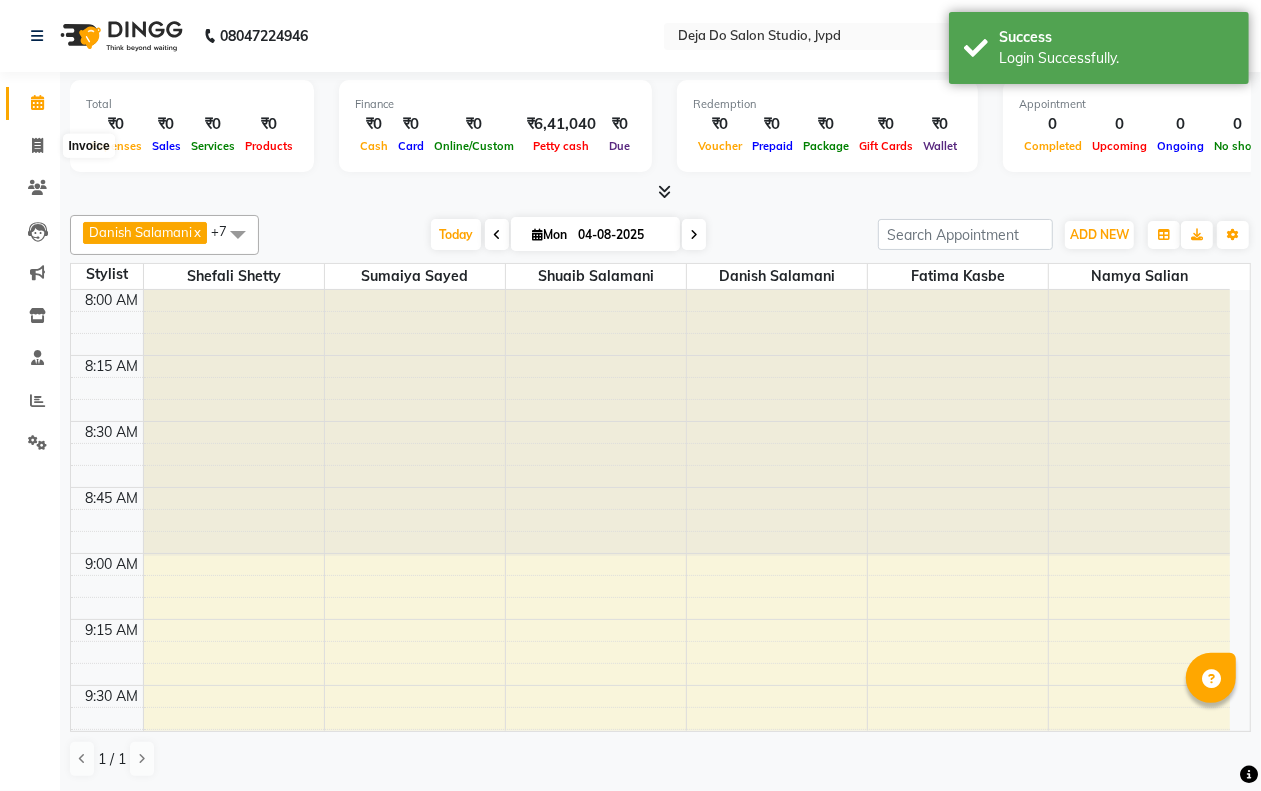 select on "7295" 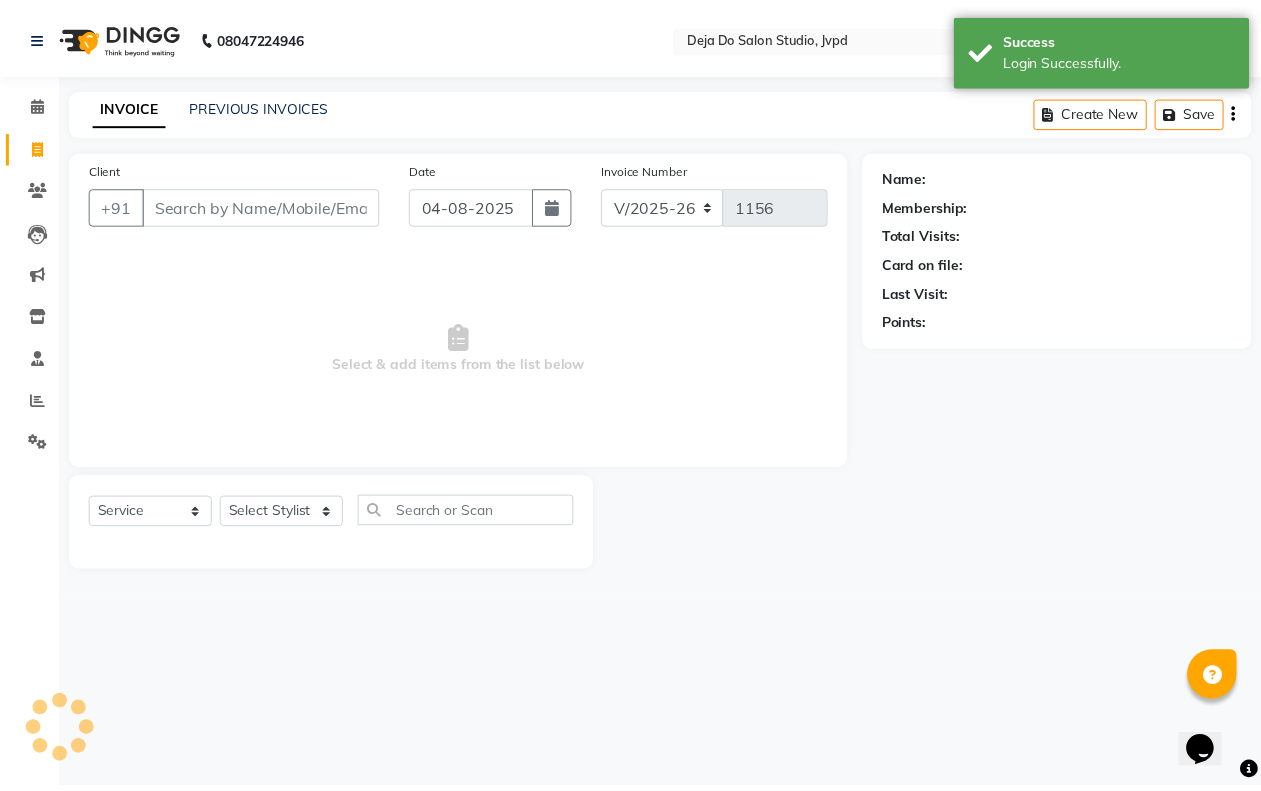 scroll, scrollTop: 0, scrollLeft: 0, axis: both 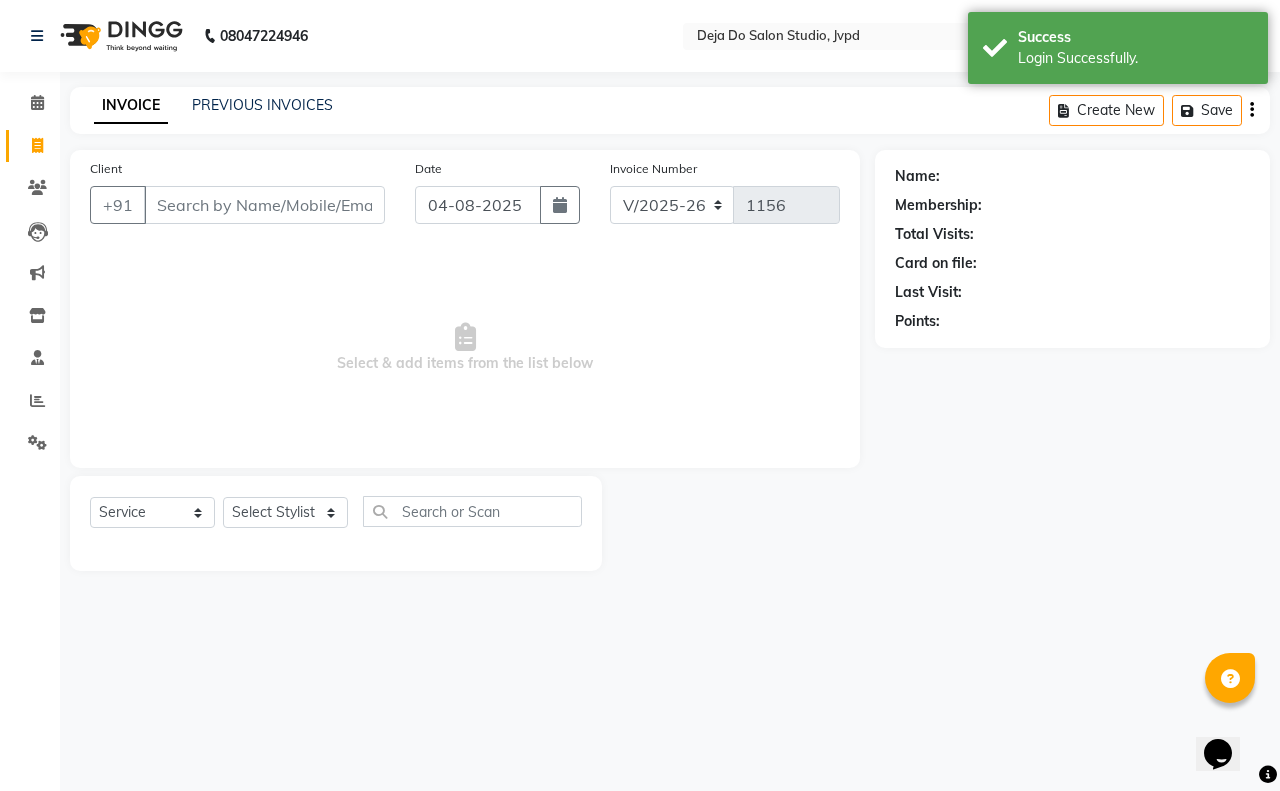 click on "Client" at bounding box center (264, 205) 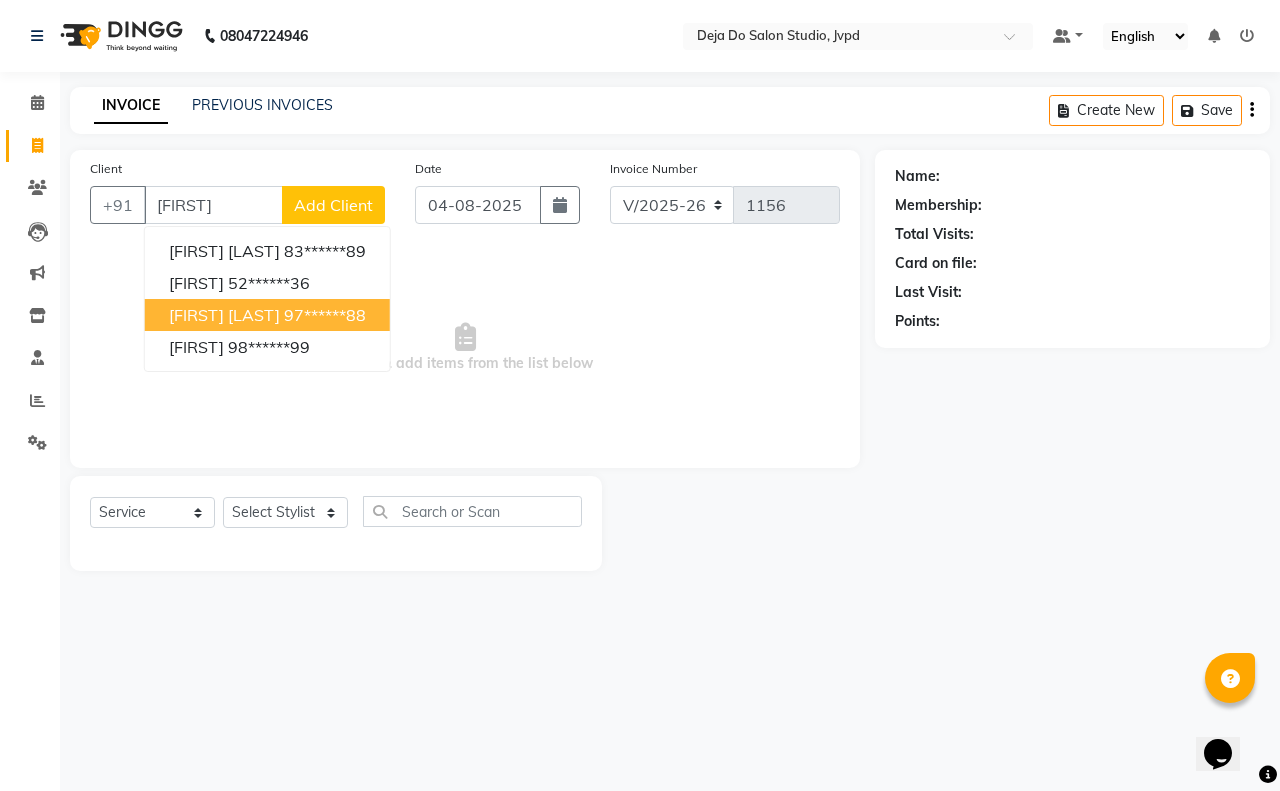 click on "[FIRST] [LAST]" at bounding box center (224, 315) 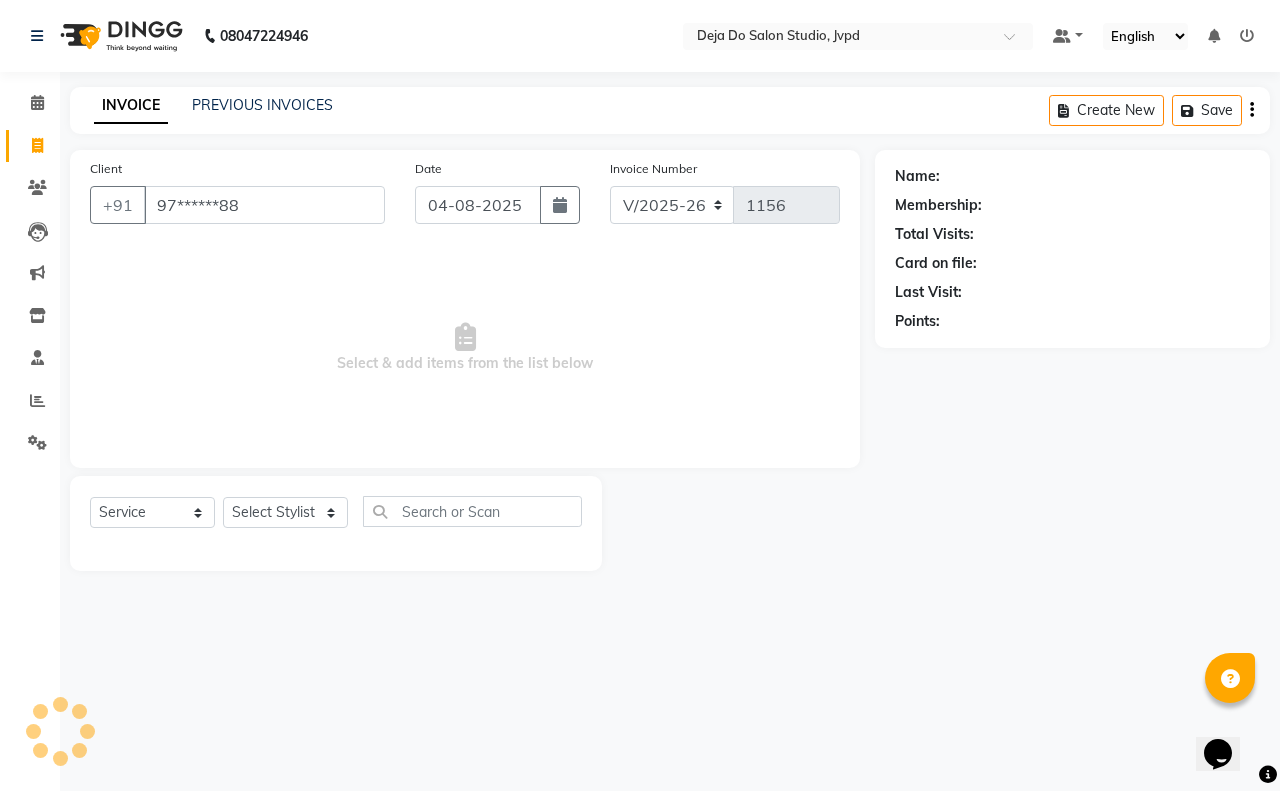 type on "97******88" 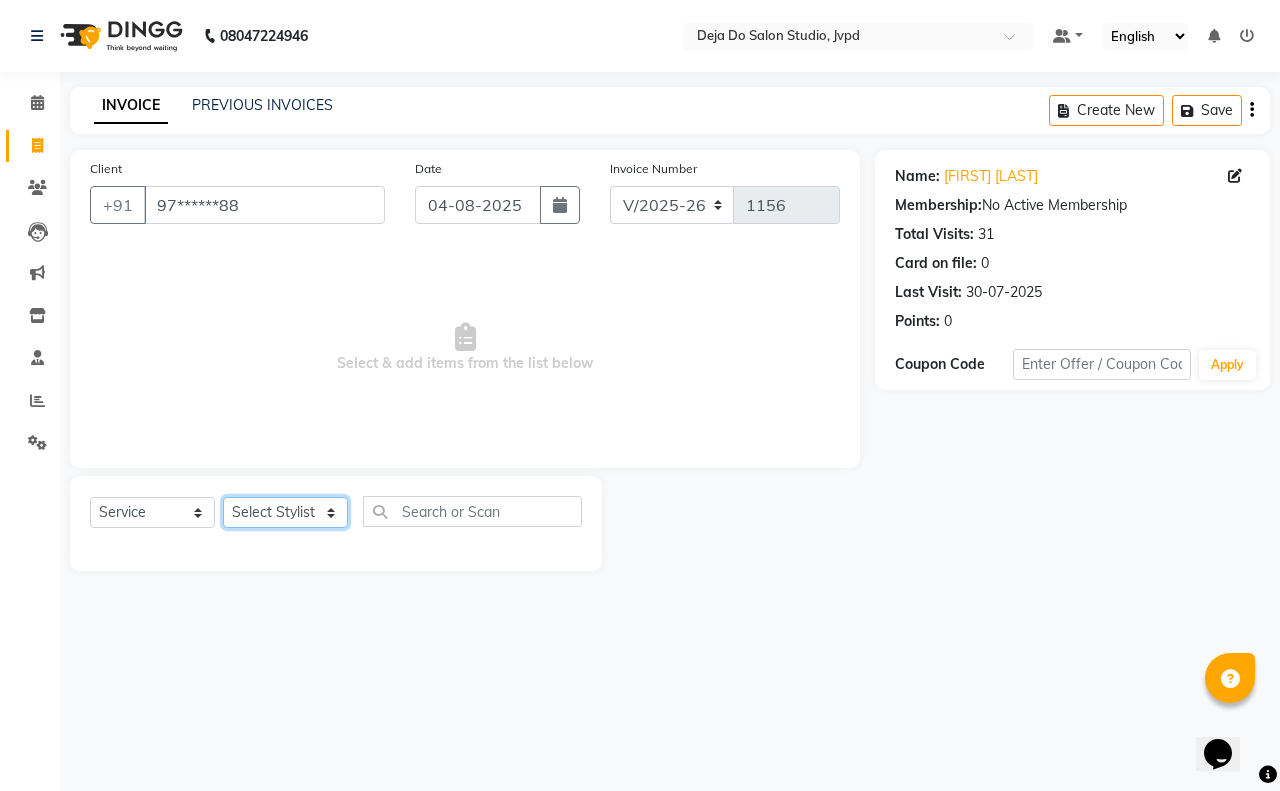 click on "Select Stylist Aditi Admin Anam  Sheikh  Arifa Shaikh Danish  Salamani Farida Fatima Kasbe Namya salian Rashi Mayur Sakina Rupani Shefali  shetty Shuaib Salamani Sumaiya sayed Sushma Pelage" 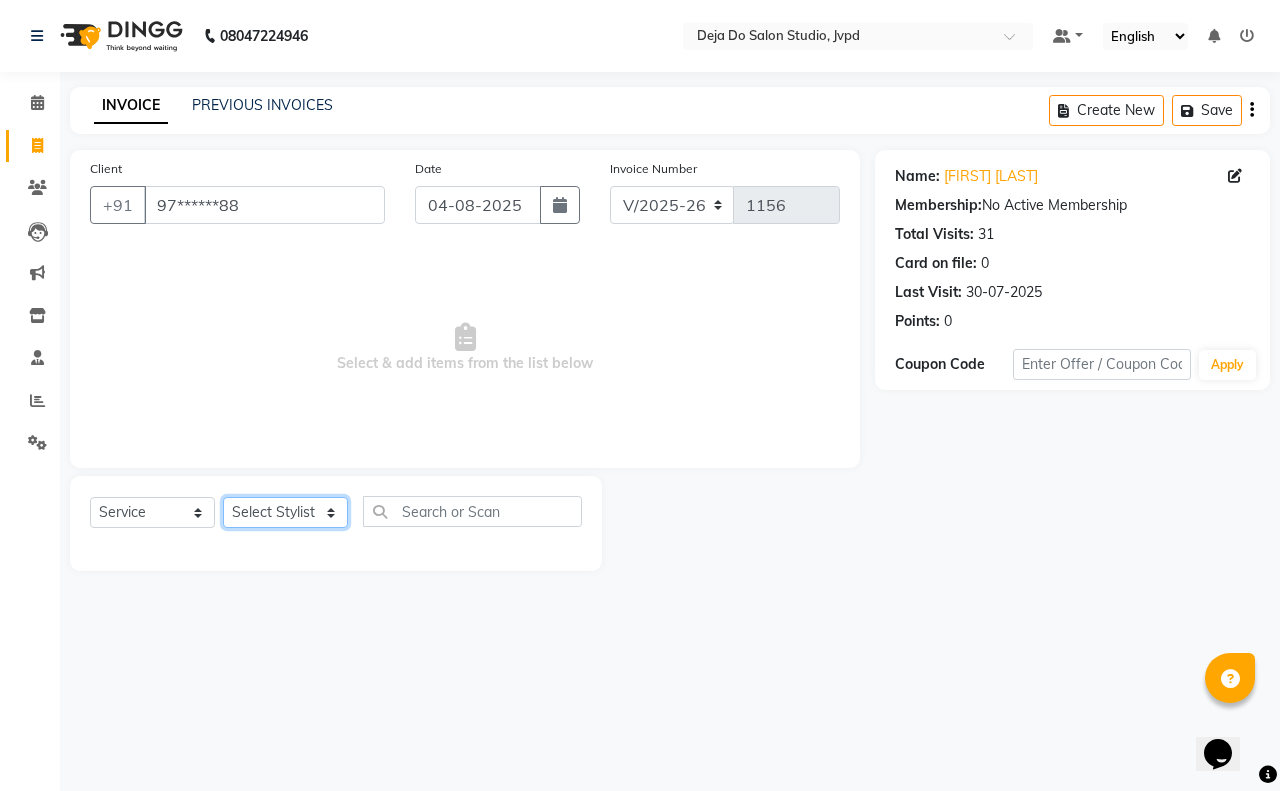 select on "62497" 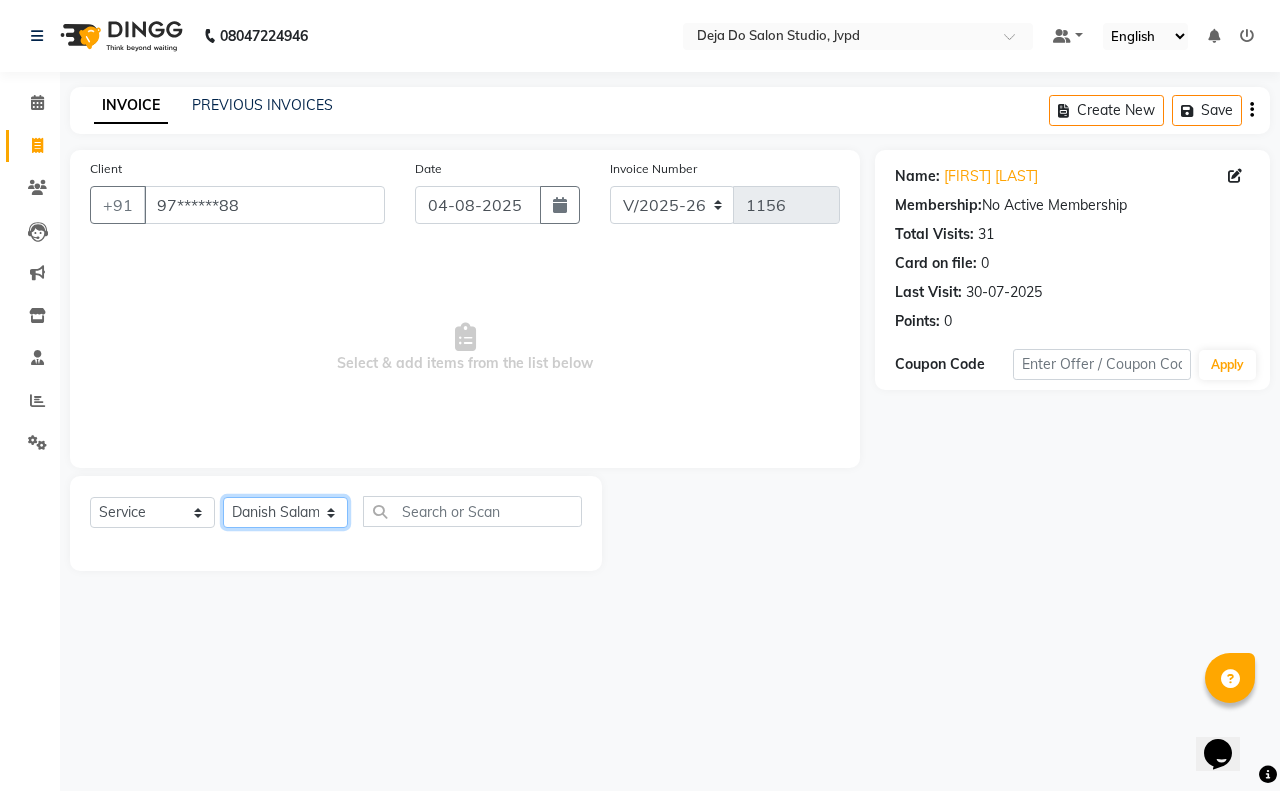 click on "Select Stylist Aditi Admin Anam  Sheikh  Arifa Shaikh Danish  Salamani Farida Fatima Kasbe Namya salian Rashi Mayur Sakina Rupani Shefali  shetty Shuaib Salamani Sumaiya sayed Sushma Pelage" 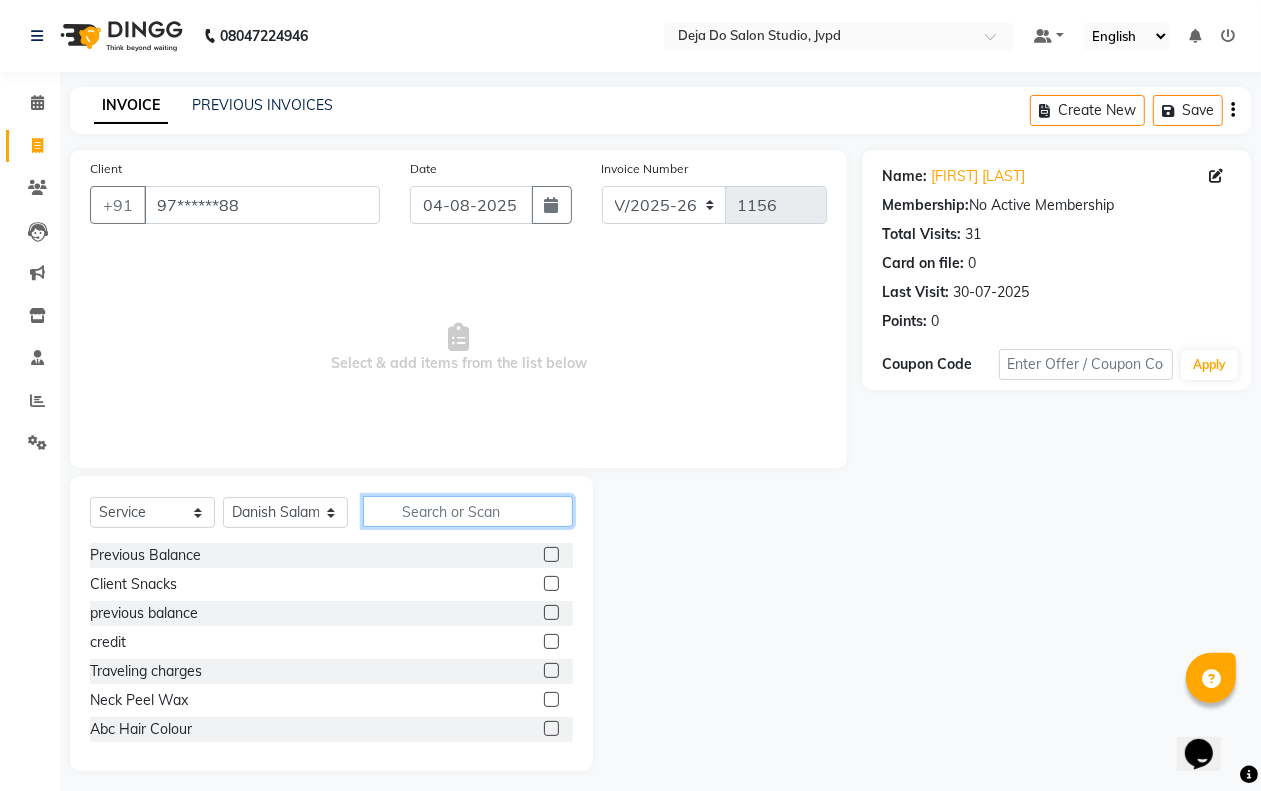 drag, startPoint x: 410, startPoint y: 518, endPoint x: 431, endPoint y: 517, distance: 21.023796 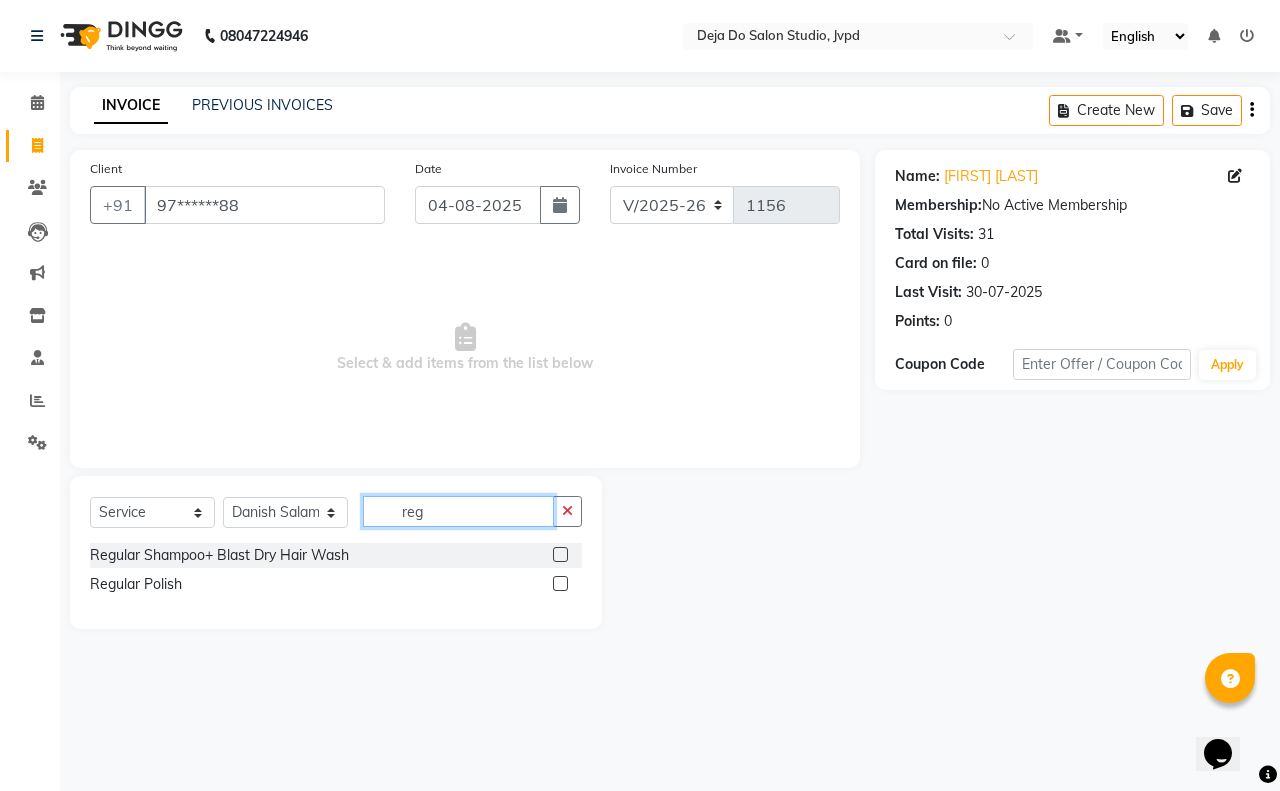 type on "reg" 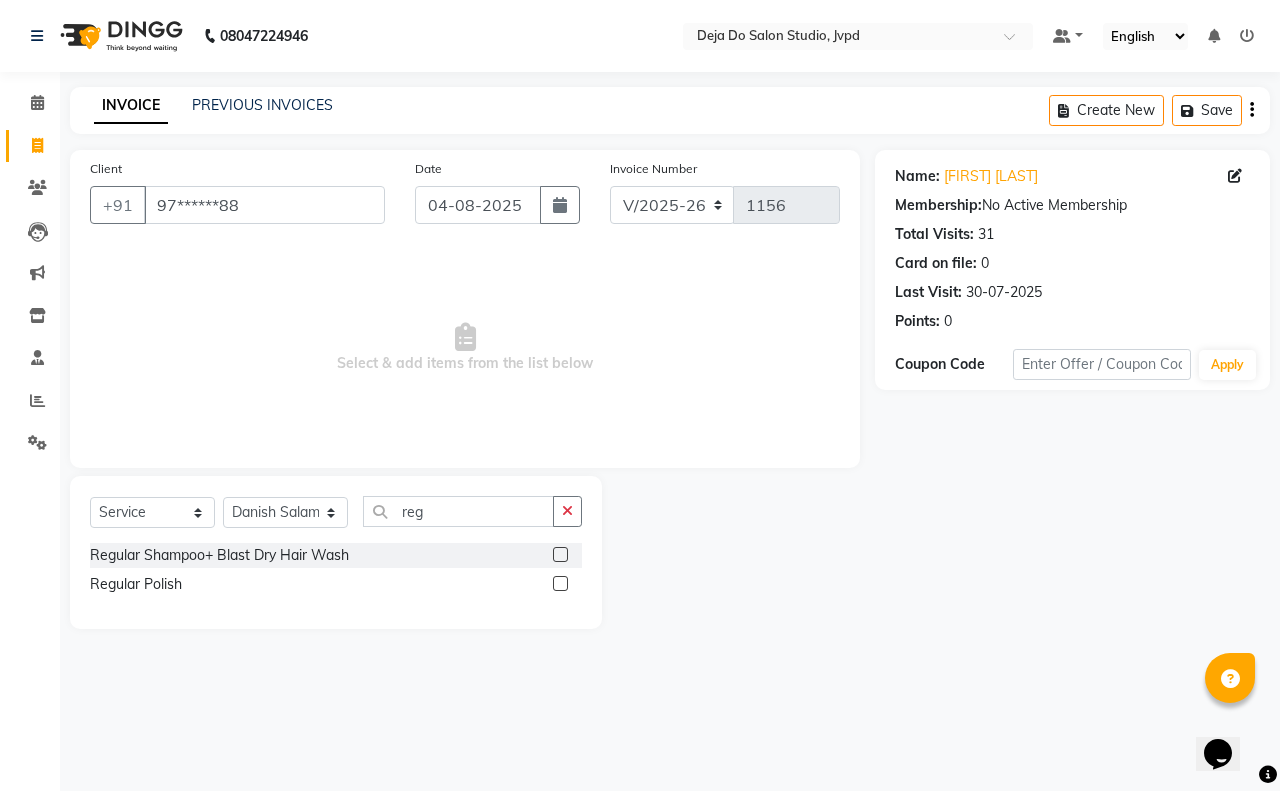 click 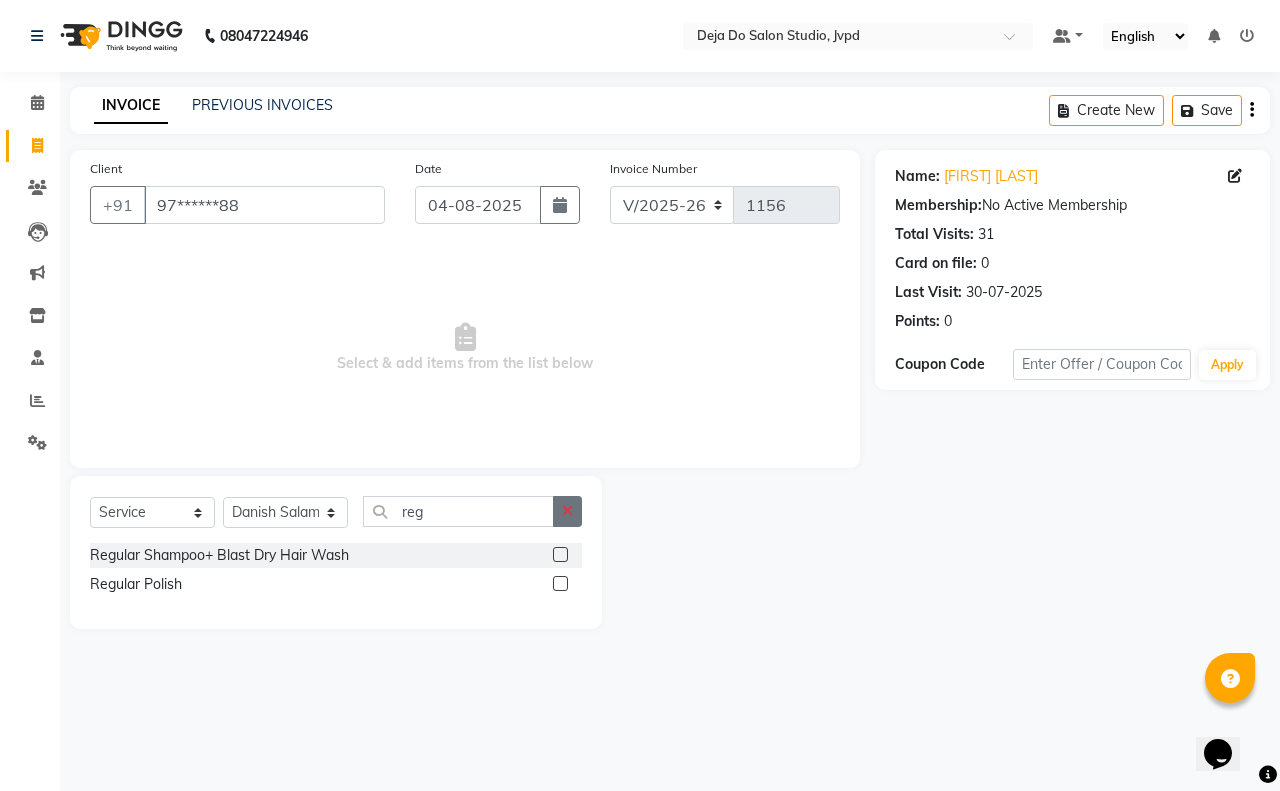 click at bounding box center (559, 555) 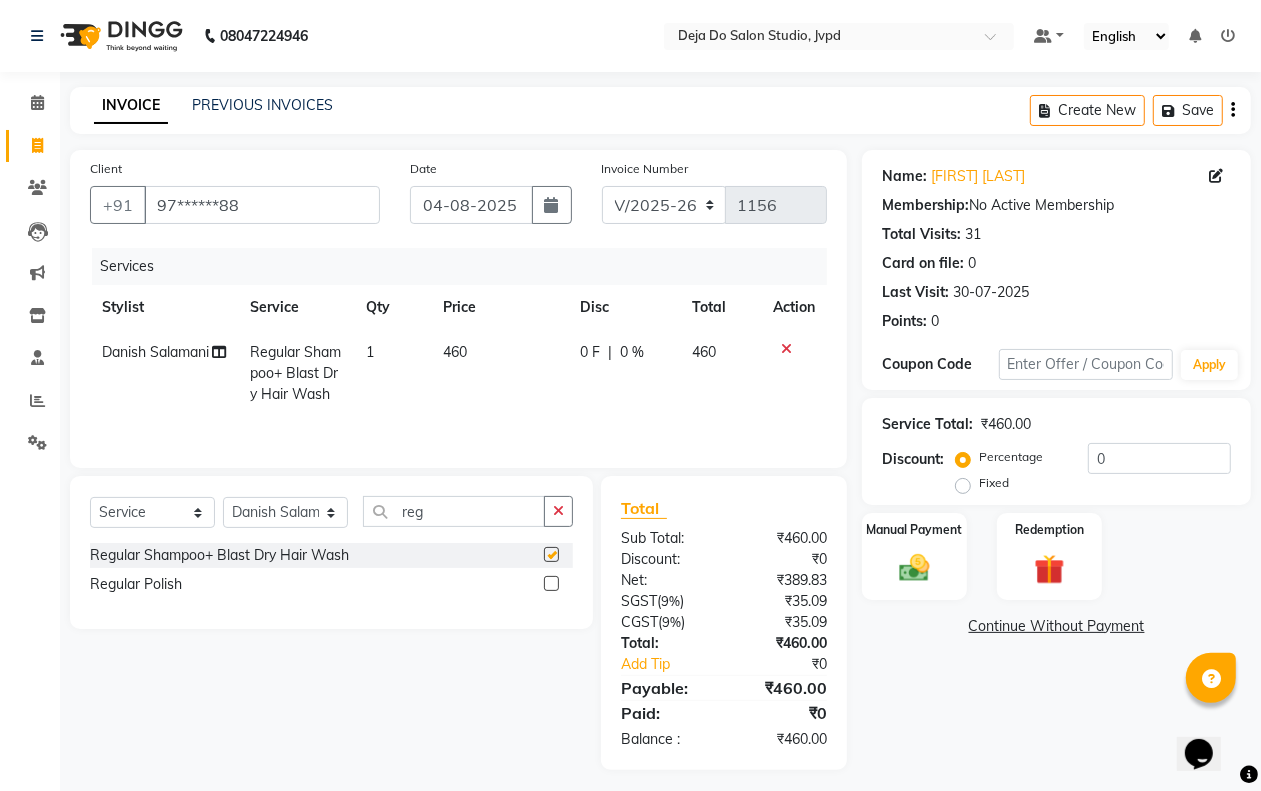 checkbox on "false" 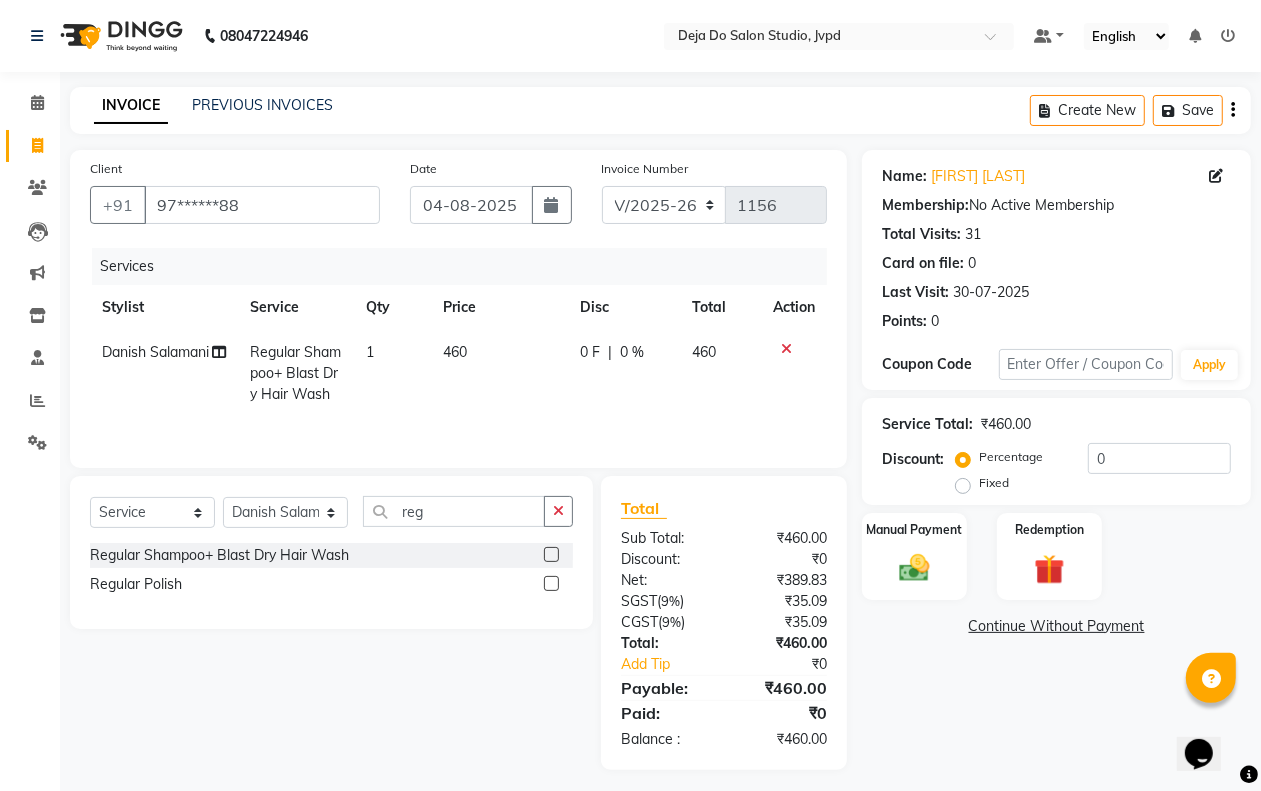 click on "460" 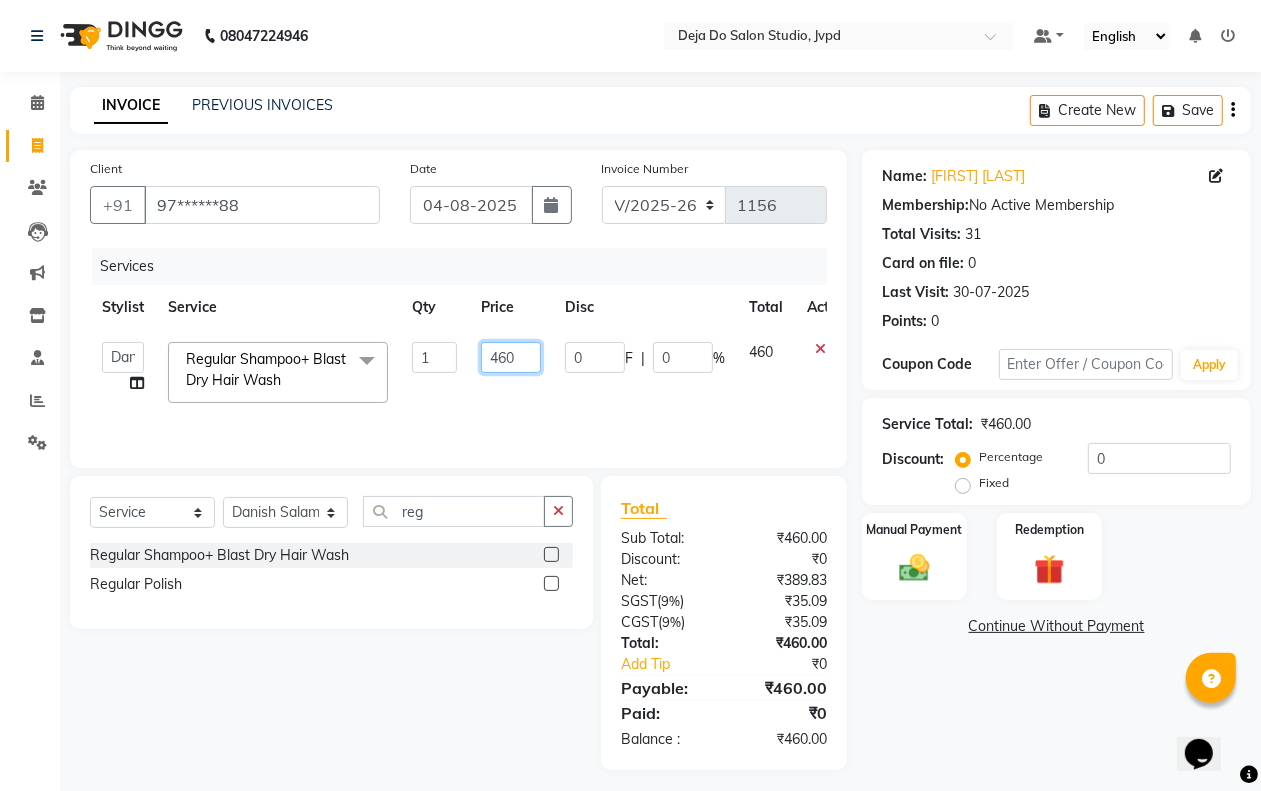 drag, startPoint x: 503, startPoint y: 356, endPoint x: 518, endPoint y: 430, distance: 75.50497 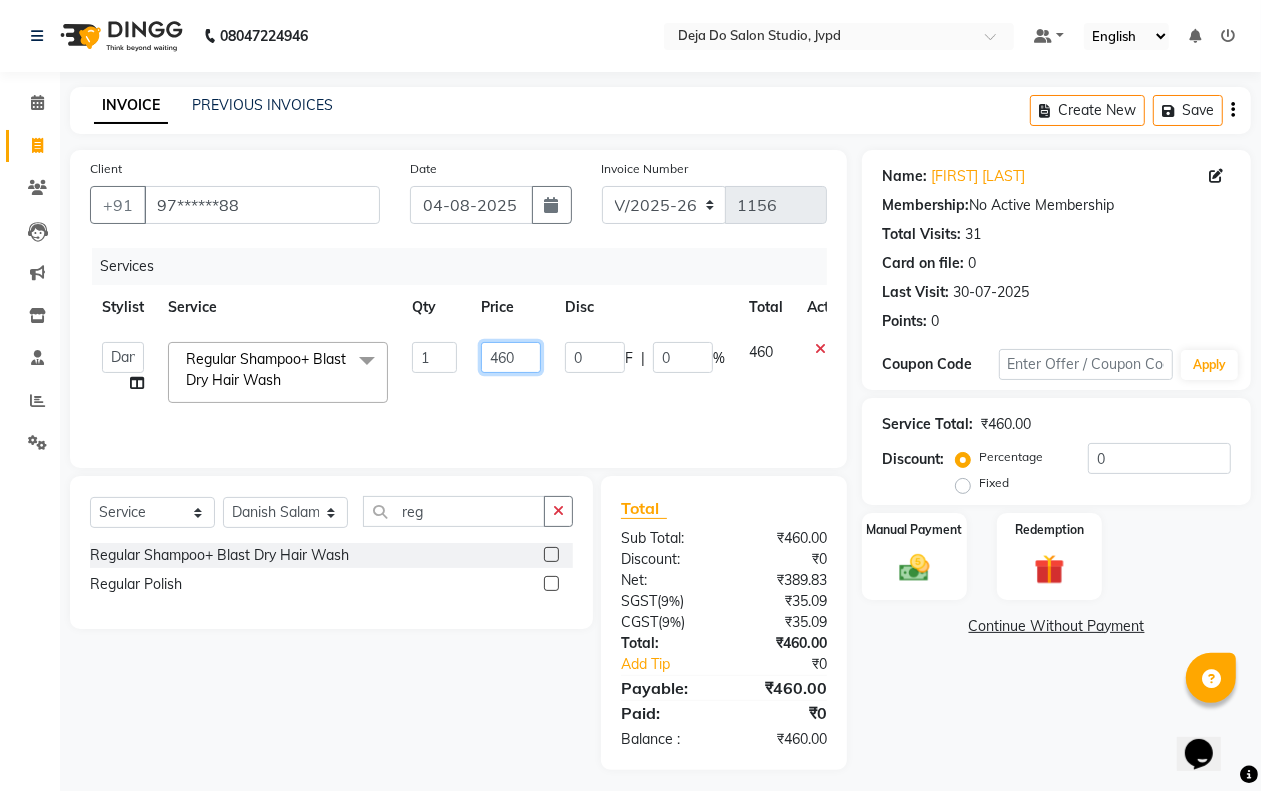 click on "460" 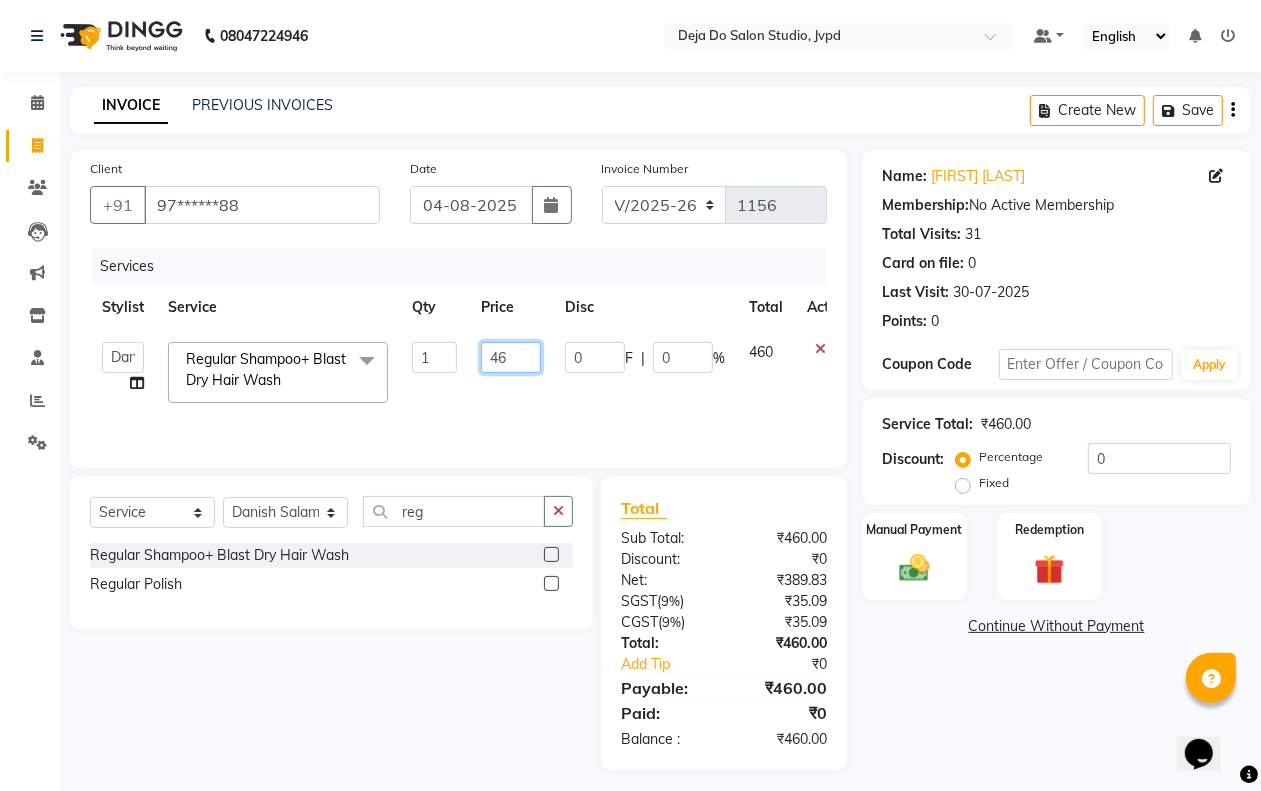 type on "4" 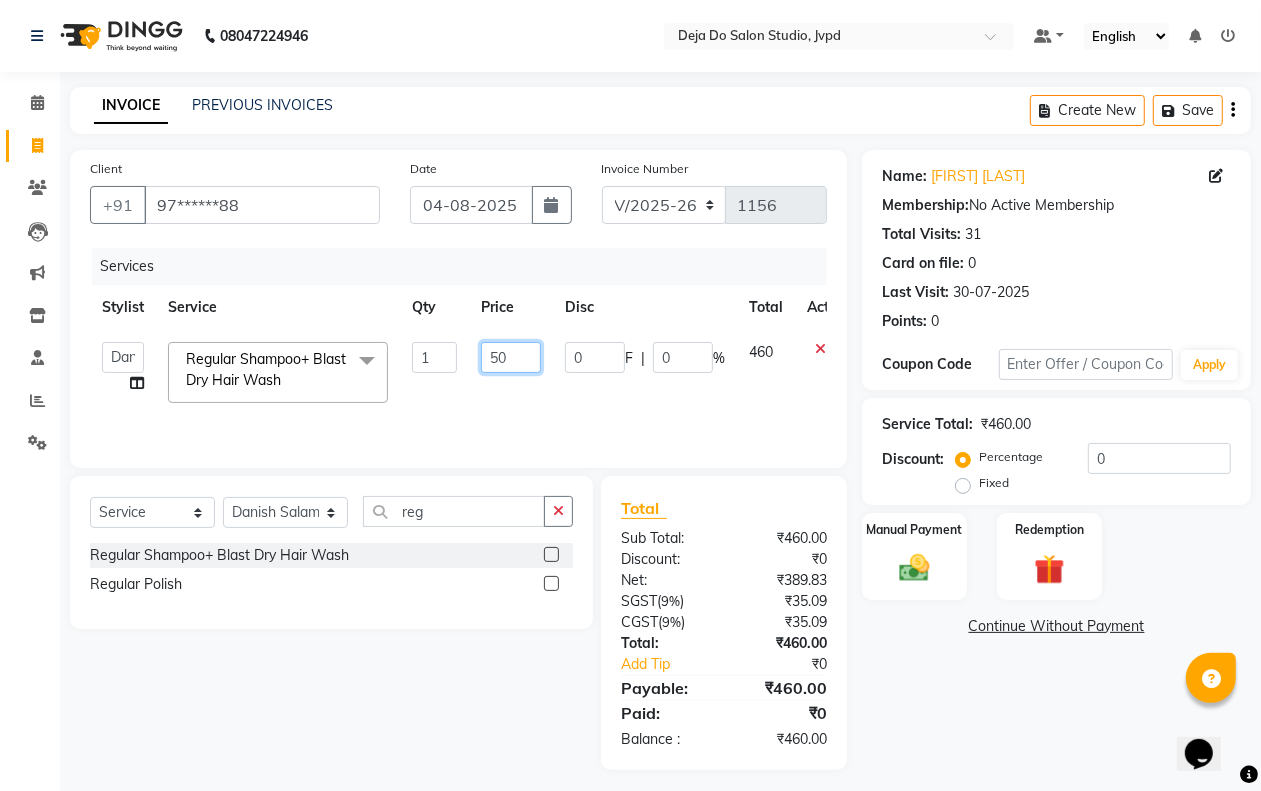 type on "500" 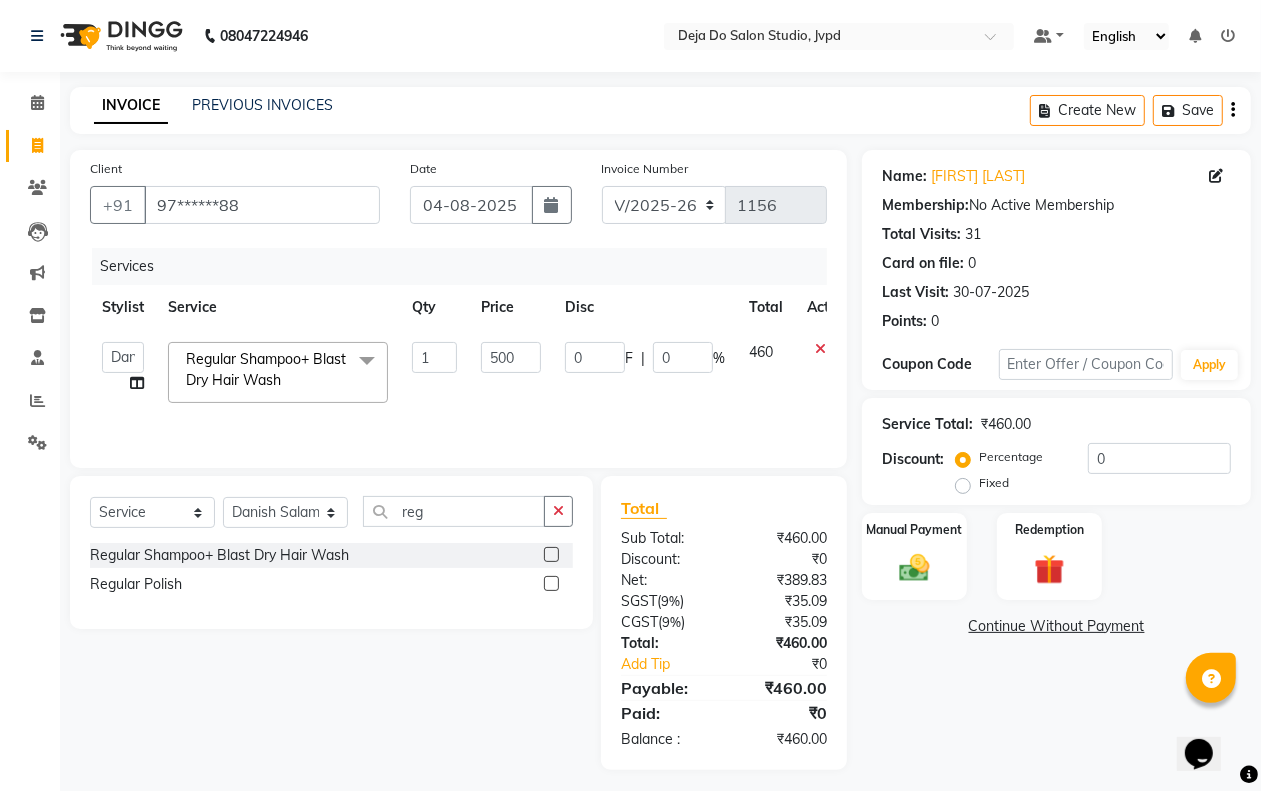 click on "[FIRST]   [LAST]   [FIRST] [LAST]    [FIRST]  [LAST]   [FIRST] [LAST]    [FIRST]   [LAST]   [FIRST] [LAST]    [FIRST] [LAST]   [FIRST] [LAST]   [FIRST]  [LAST]   [FIRST] [LAST]    [FIRST] [LAST]   [FIRST] [LAST]  [LAST] Regular Shampoo+ Blast Dry Hair Wash  x Previous Balance Client Snacks previous balance credit Traveling charges Neck Peel Wax Abc Hair Colour Anti-Dandruff Treatment Scalp Advance Treatments Anti-Irritation Treatment Scalp Advance Treatments Aroma Gold Spa Hair Spa /Treatments Beach Waves Hair Cuts Botox Smoothening Service Clean Shave Hair Cuts Colour Wash Hair Wash Crown Highlights (Above Shoulder) Hair Colour Crown Highlights (Below Shoulder) Hair Colour Deep Conditioning Hair Spa /Treatments Full Hair Highlights (Above Shoulder) Hair Colour Full Hair Highlights (Below Shoulder) Hair Colour Glitter Strings Hair Cuts Hair Smoothening (L'Oreal Shinebonnd) Smoothening Service Gents Haircut  Hairstyle Hair Cuts Head Shave Hair Cuts Inoa (Global) Hair Colour Inoa Touch Up (Crown) Hair Colour Kitty Blowdry  1 0" 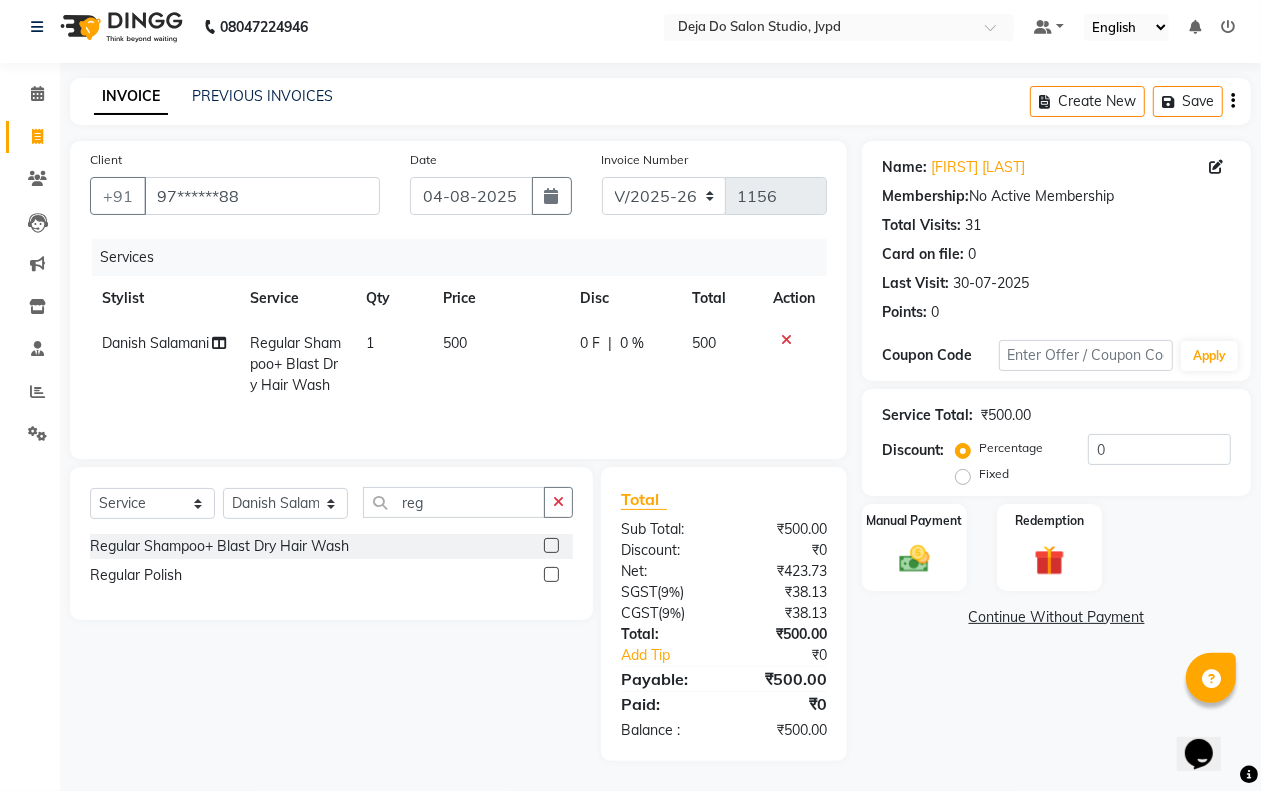 scroll, scrollTop: 33, scrollLeft: 0, axis: vertical 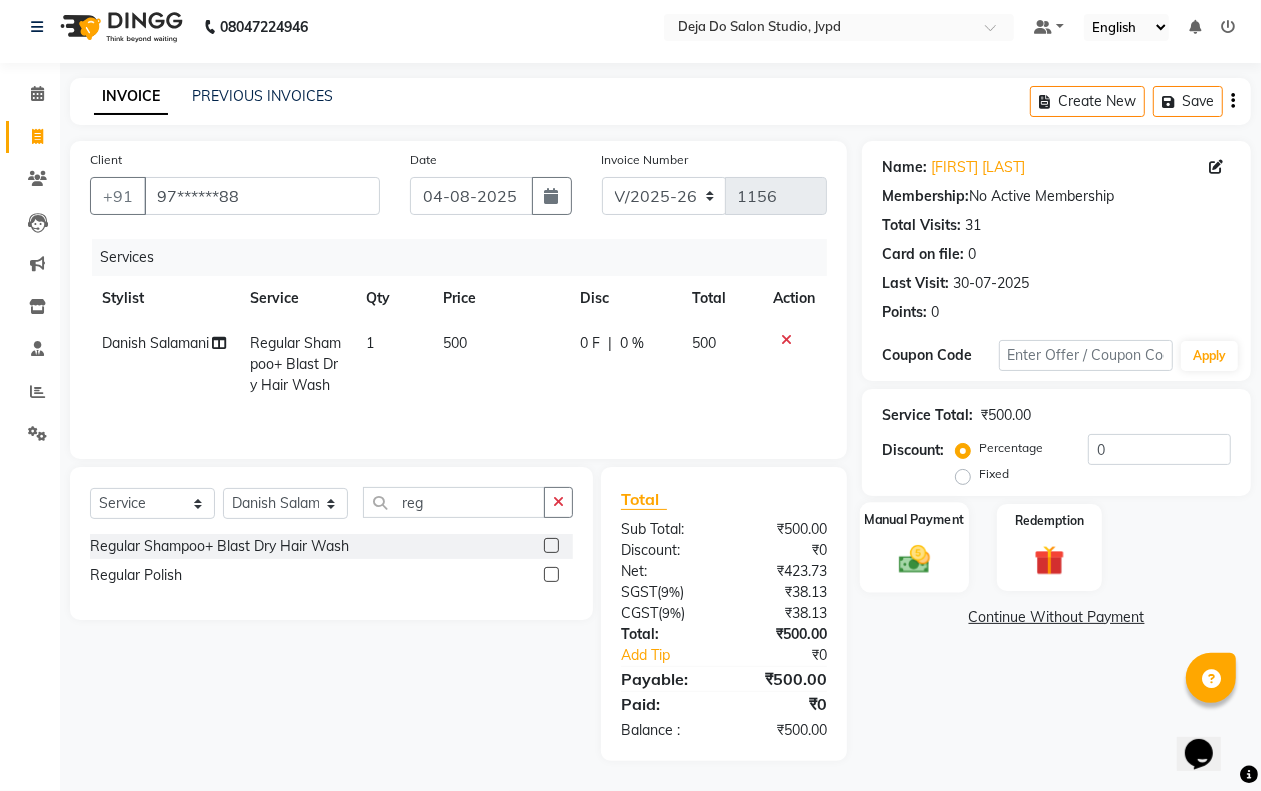 click 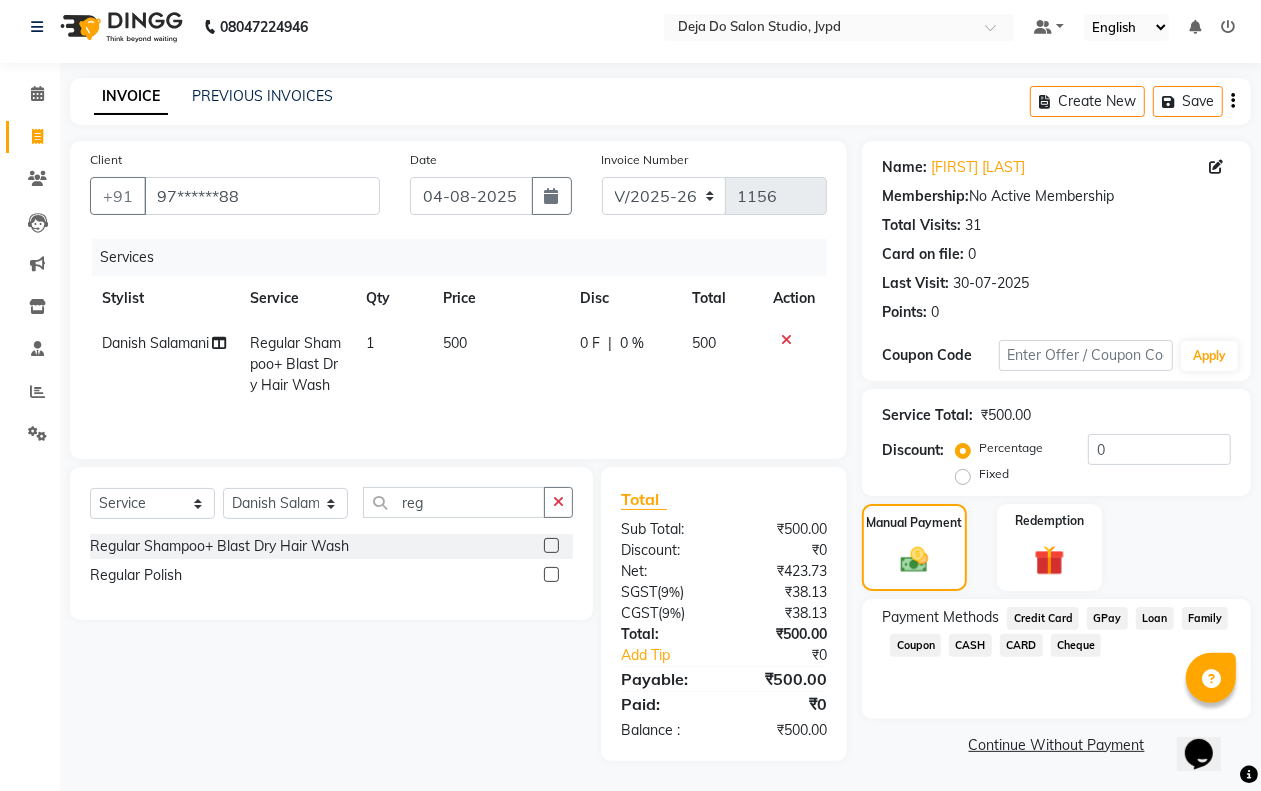 click on "GPay" 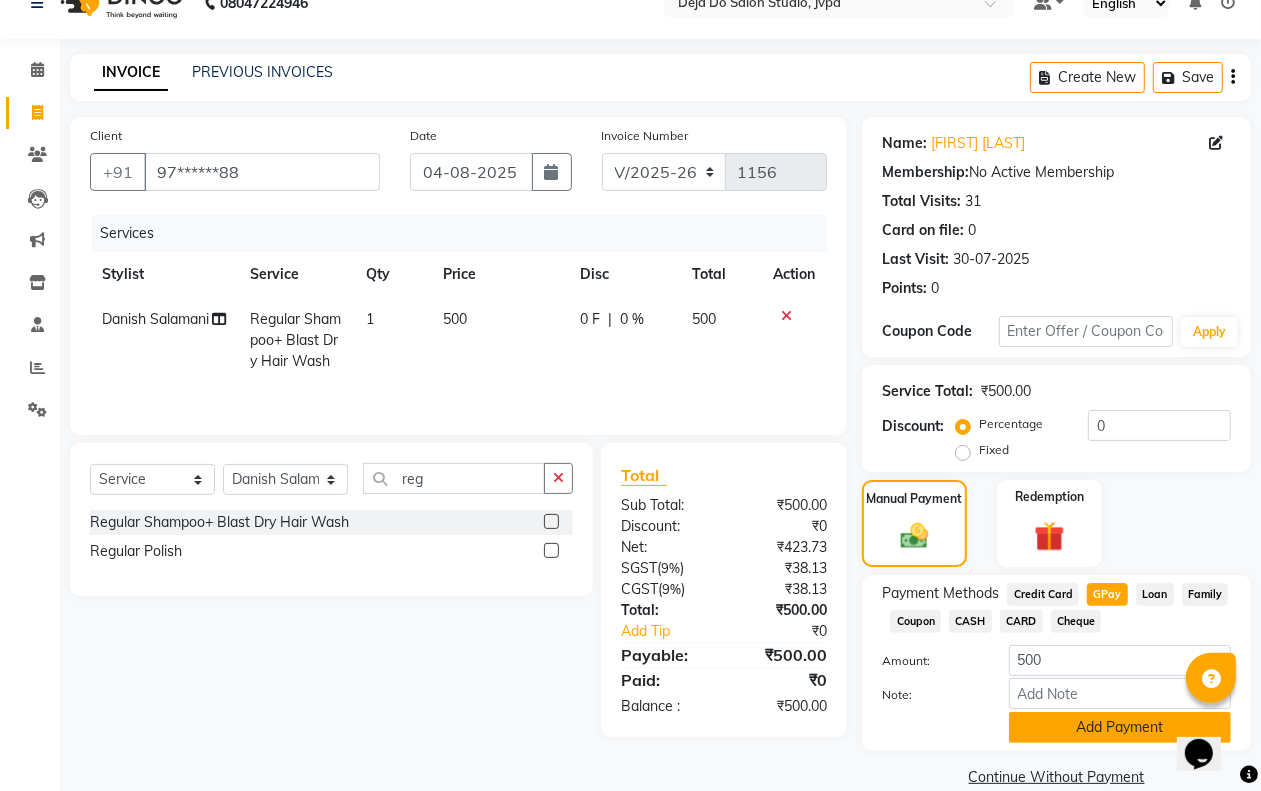 click on "Add Payment" 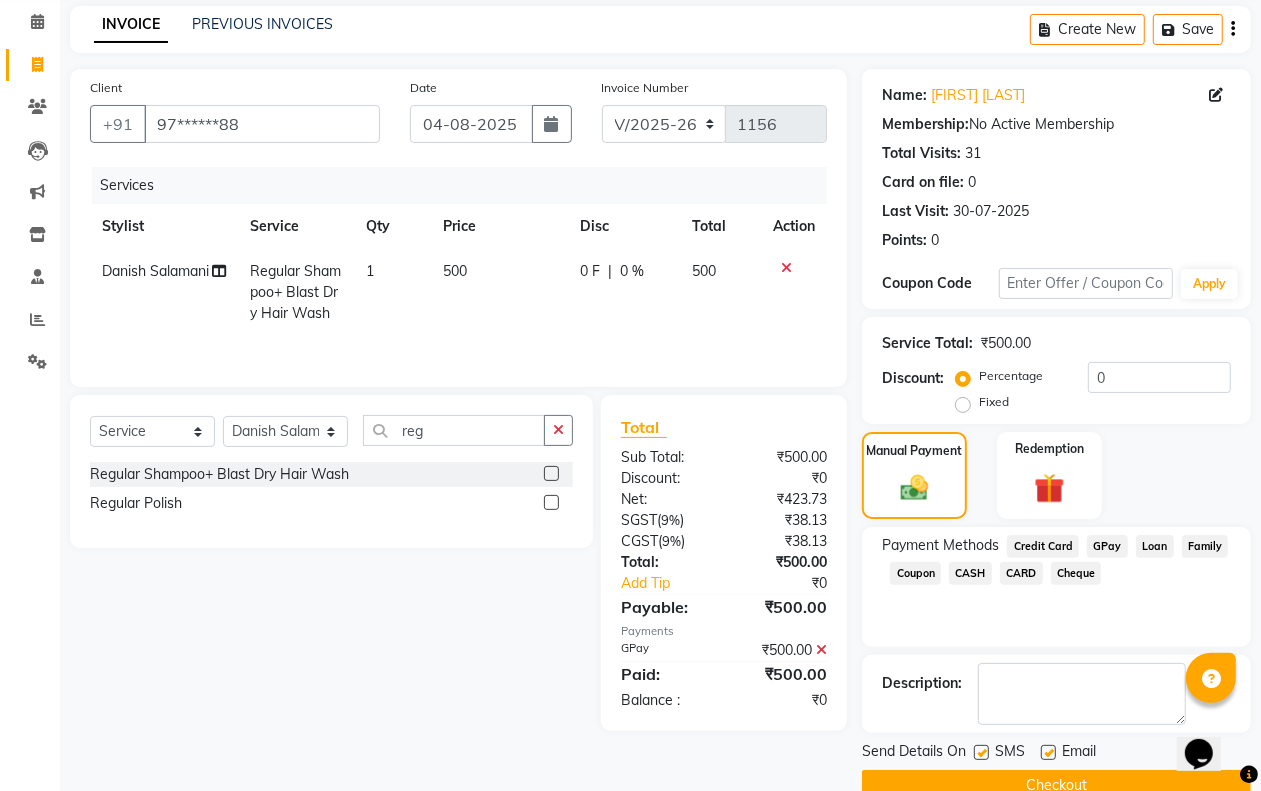 scroll, scrollTop: 121, scrollLeft: 0, axis: vertical 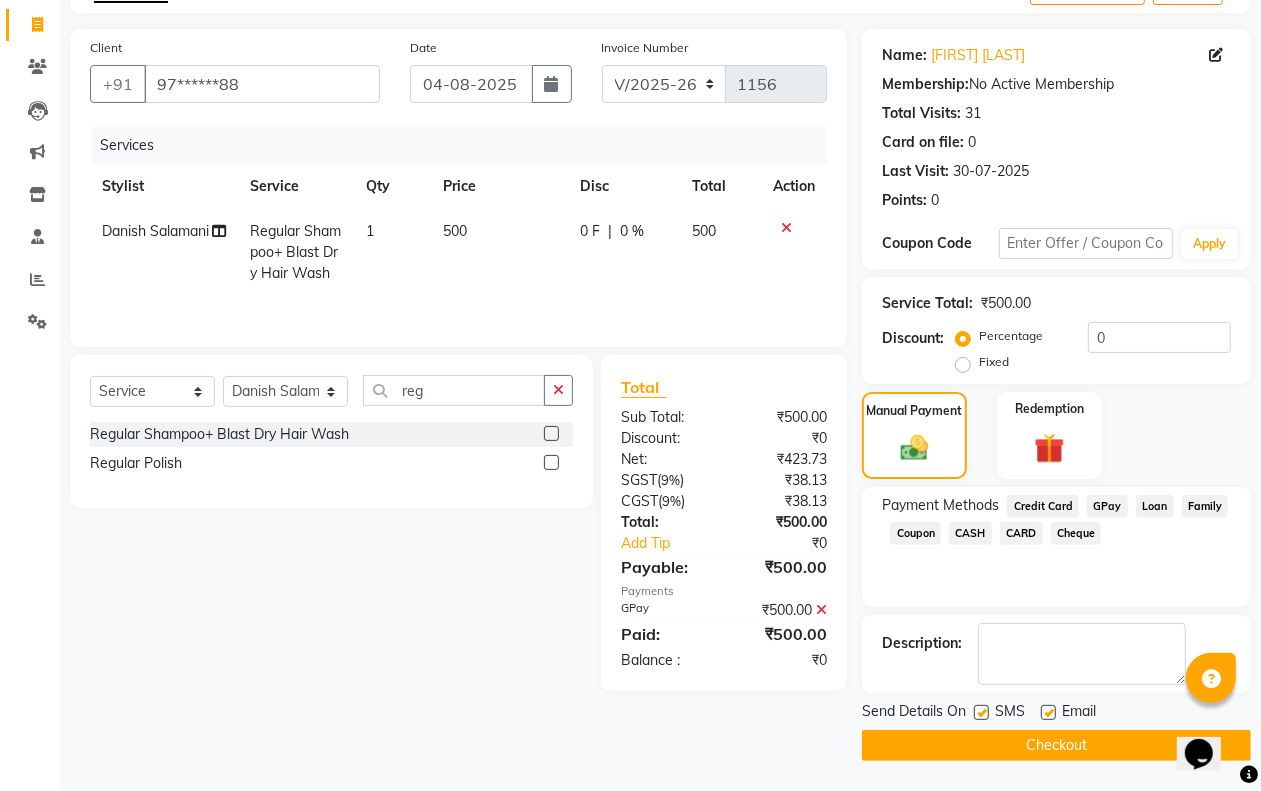 click on "Checkout" 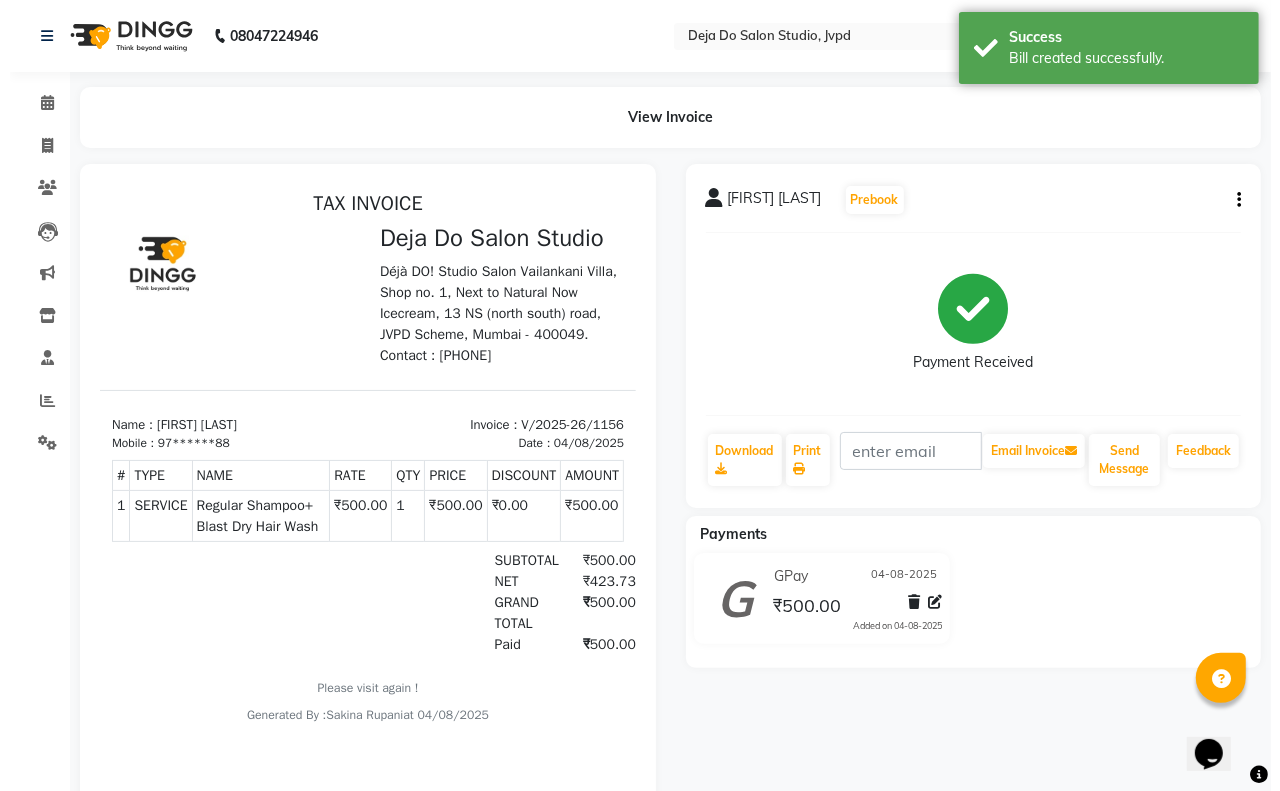 scroll, scrollTop: 0, scrollLeft: 0, axis: both 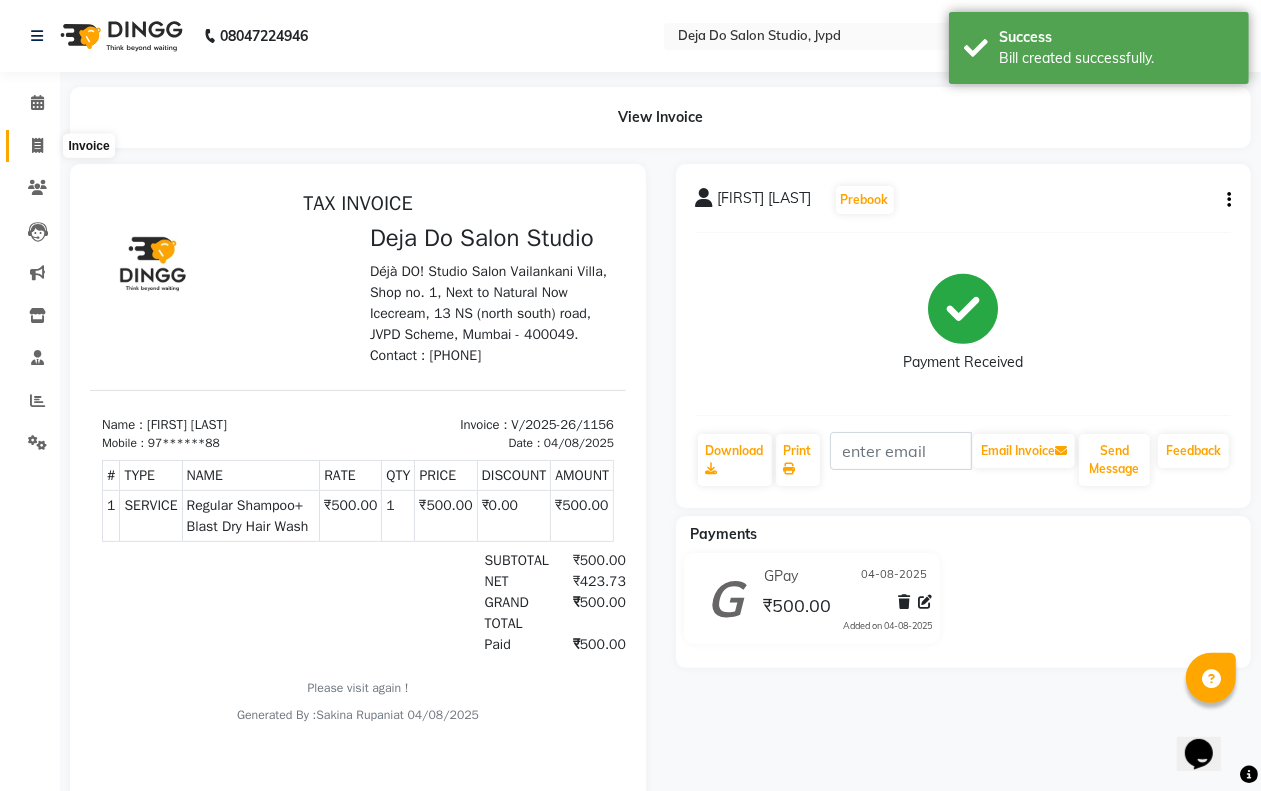 click 